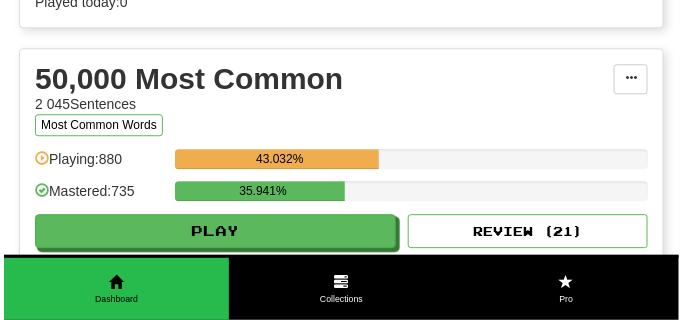 scroll, scrollTop: 2350, scrollLeft: 0, axis: vertical 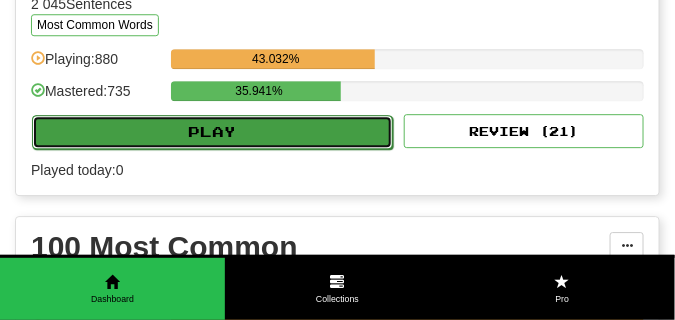 click on "Play" 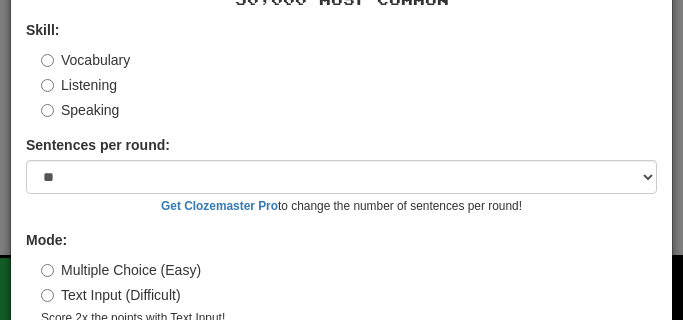 scroll, scrollTop: 169, scrollLeft: 0, axis: vertical 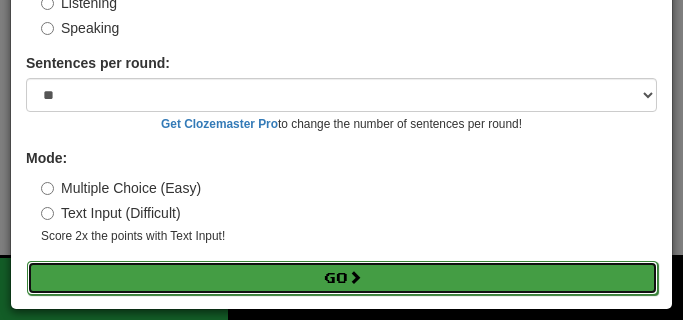 click on "Go" at bounding box center (342, 278) 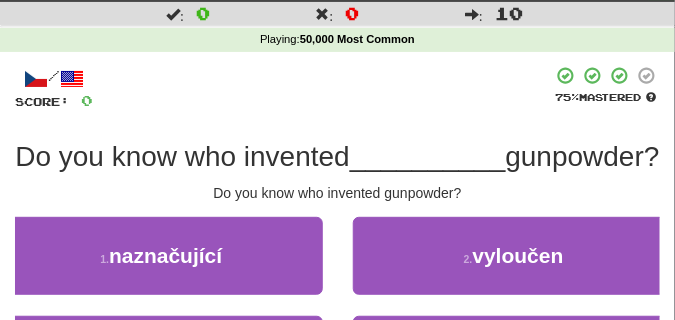 scroll, scrollTop: 100, scrollLeft: 0, axis: vertical 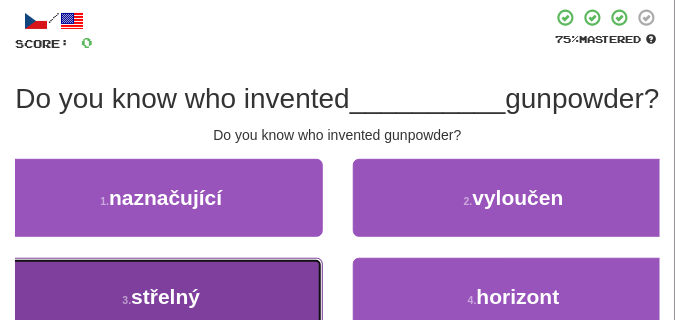 click on "3 .  střelný" at bounding box center [161, 297] 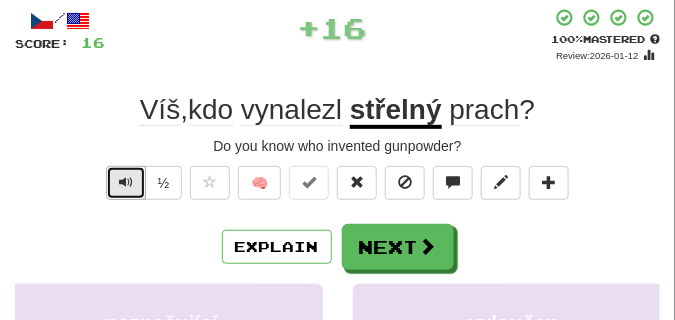 click at bounding box center [126, 183] 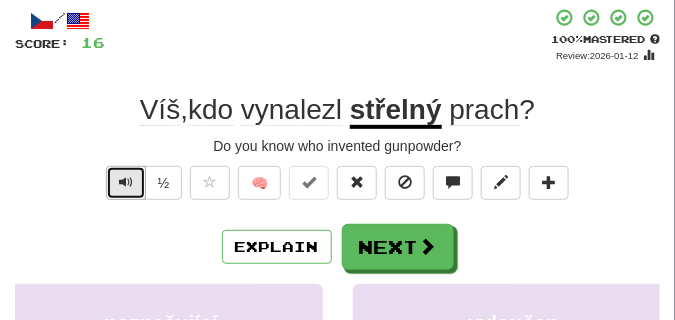 click at bounding box center [126, 182] 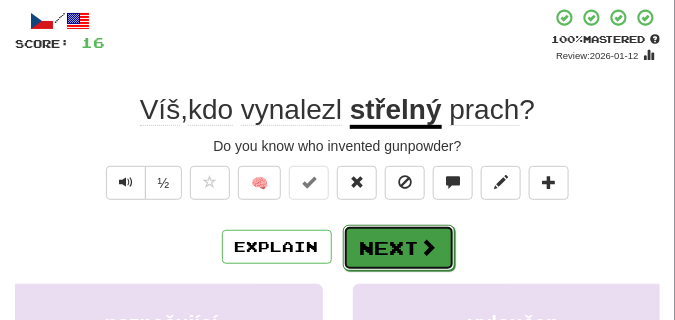 click on "Next" at bounding box center [399, 248] 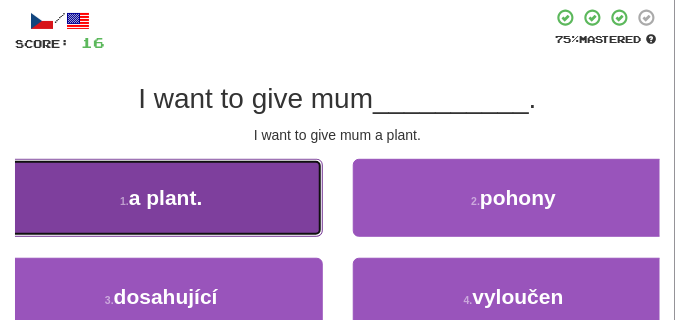 click on "1 .  rostlinu" at bounding box center [161, 198] 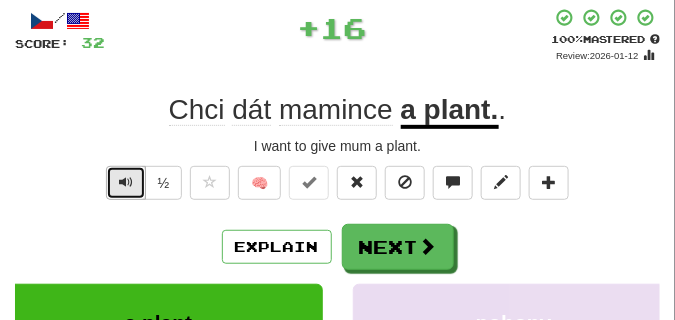 click at bounding box center (126, 182) 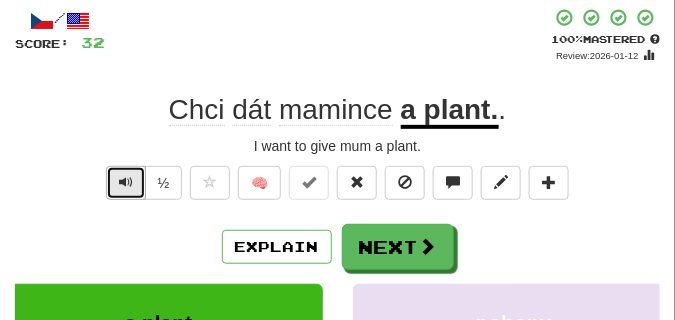 click at bounding box center (126, 182) 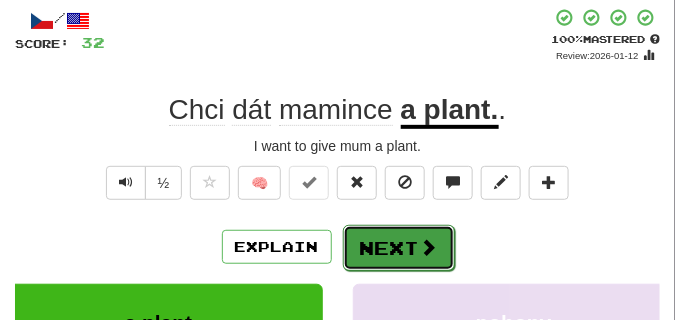 click on "Next" at bounding box center (399, 248) 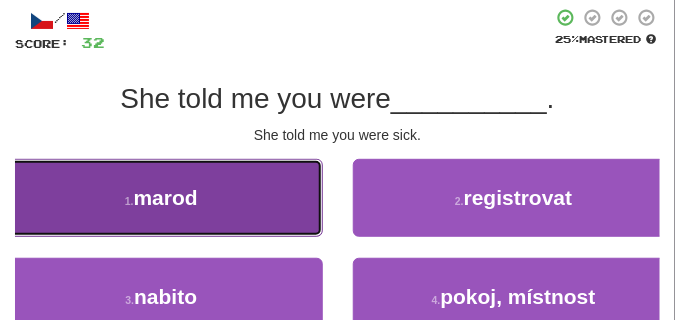 click on "1 .  marod" at bounding box center (161, 198) 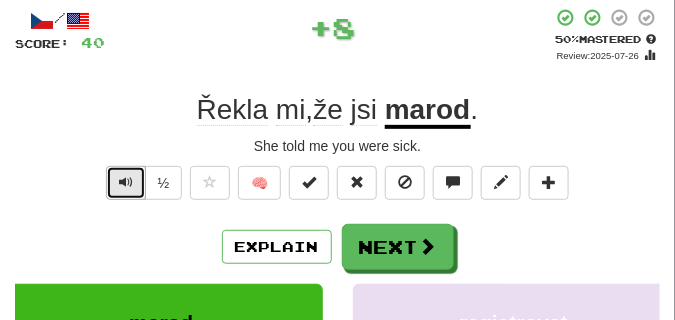 click at bounding box center [126, 183] 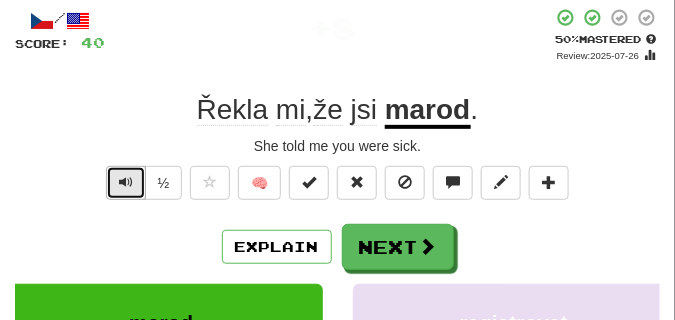 click at bounding box center [126, 183] 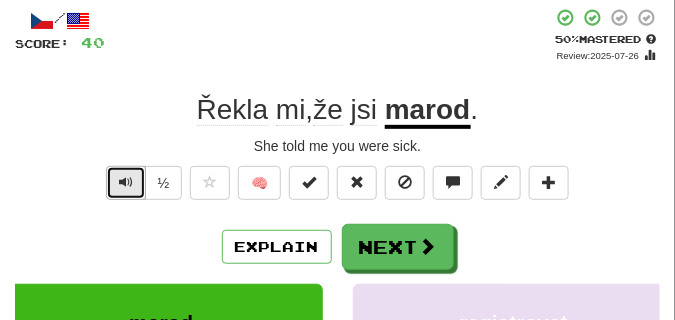 click at bounding box center (126, 183) 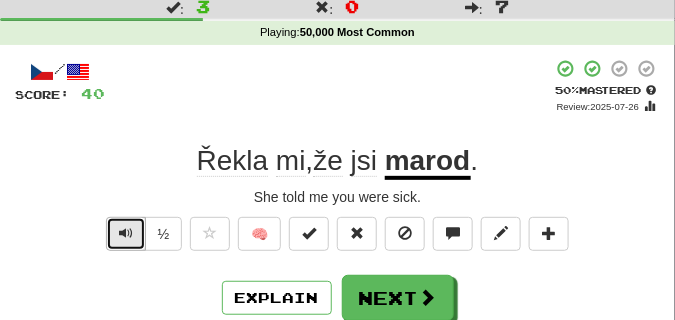 scroll, scrollTop: 50, scrollLeft: 0, axis: vertical 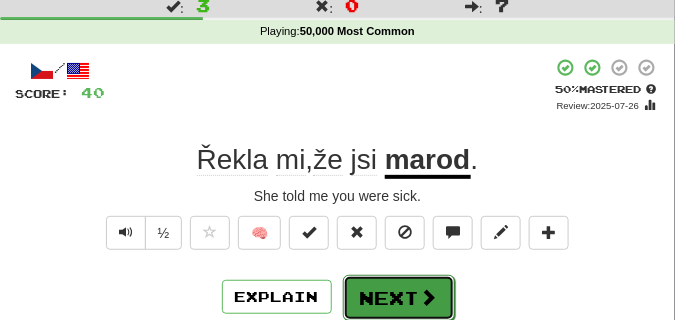 click on "Next" at bounding box center [399, 298] 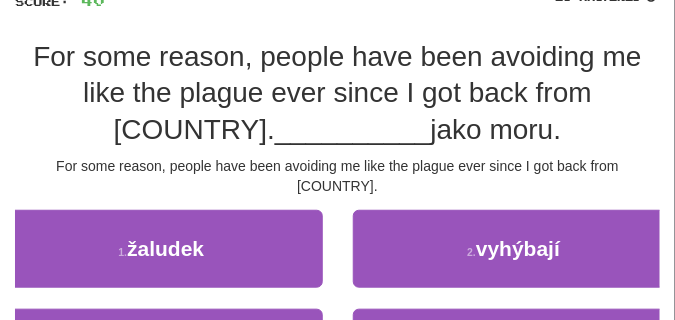 scroll, scrollTop: 150, scrollLeft: 0, axis: vertical 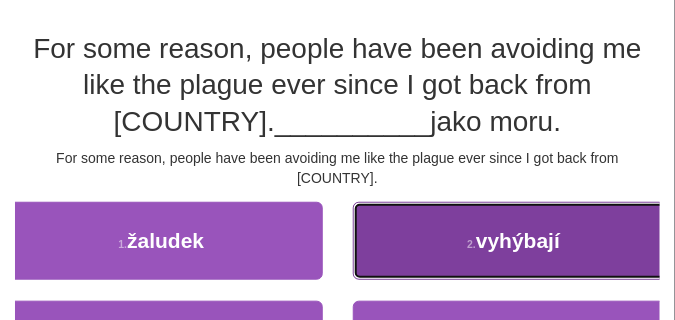 click on "2 .  vyhýbají" at bounding box center [514, 241] 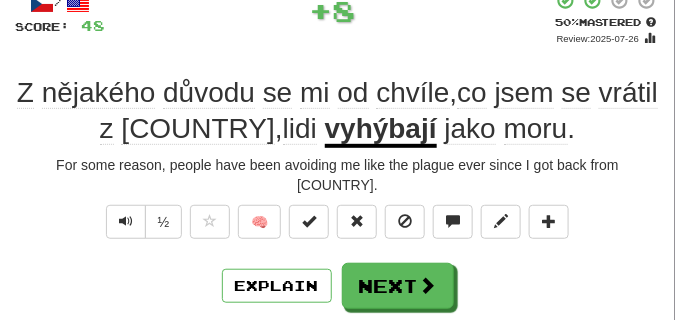 scroll, scrollTop: 100, scrollLeft: 0, axis: vertical 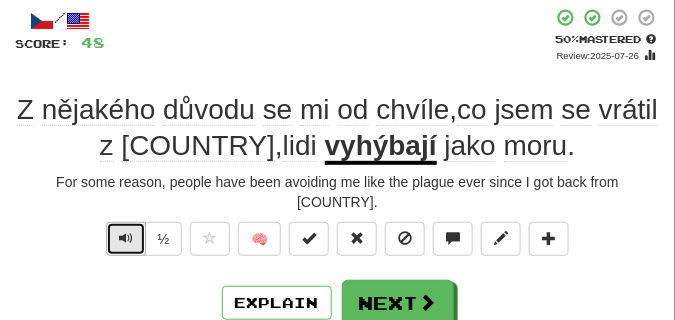 click at bounding box center (126, 238) 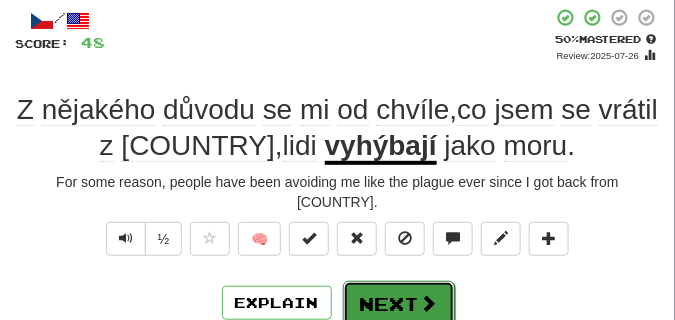 click on "Next" at bounding box center [399, 304] 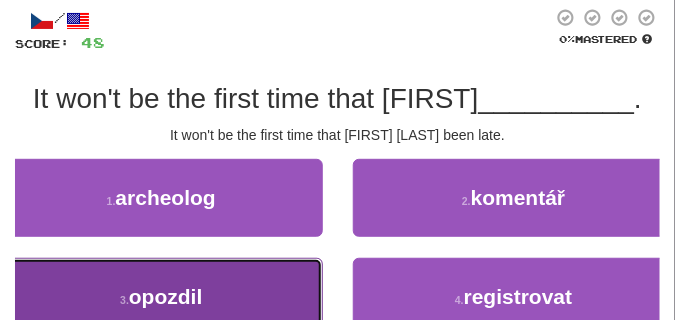click on "3 .  opozdil" at bounding box center [161, 297] 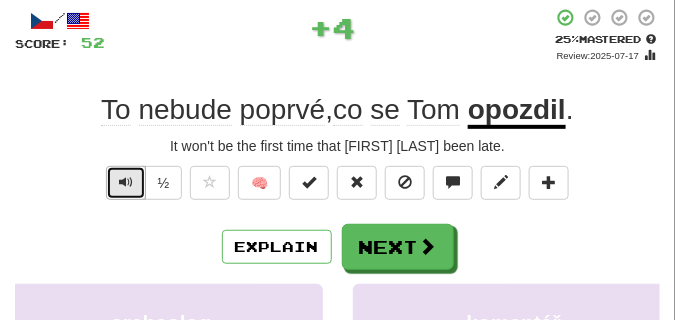 click at bounding box center (126, 183) 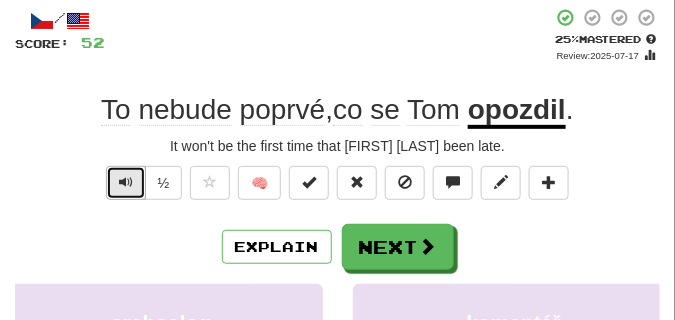 click at bounding box center (126, 183) 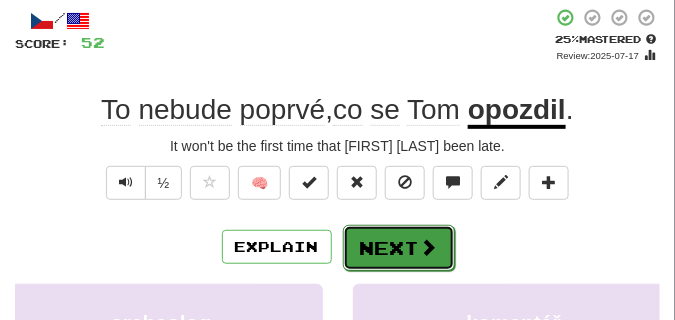 click on "Next" at bounding box center (399, 248) 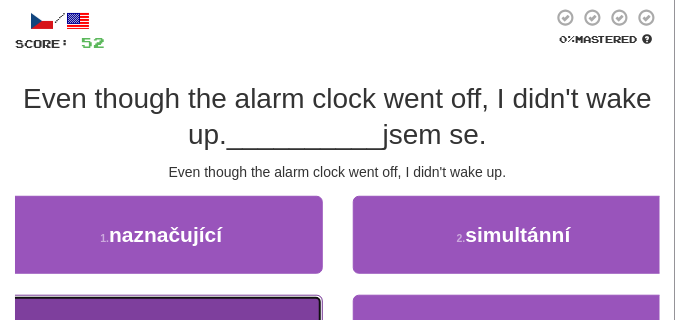 click on "3 .  nevzbudil" at bounding box center (161, 334) 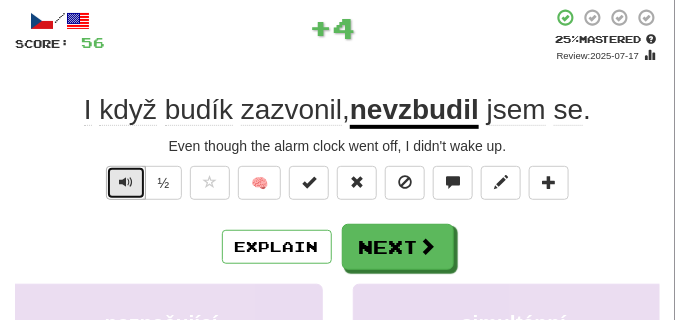 click at bounding box center [126, 182] 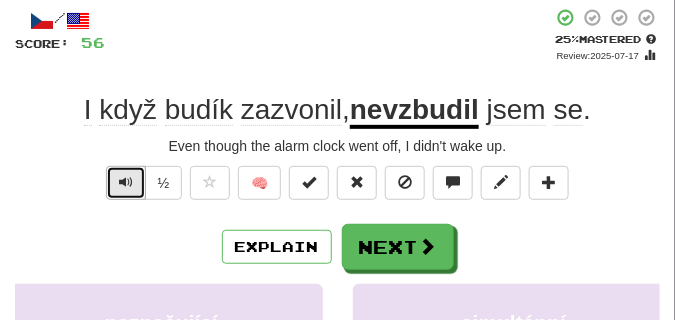 click at bounding box center (126, 182) 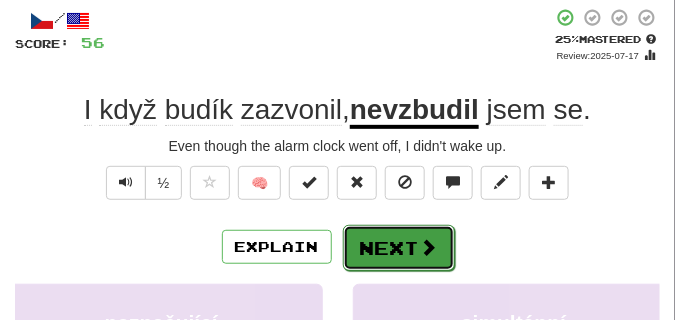 click on "Next" at bounding box center [399, 248] 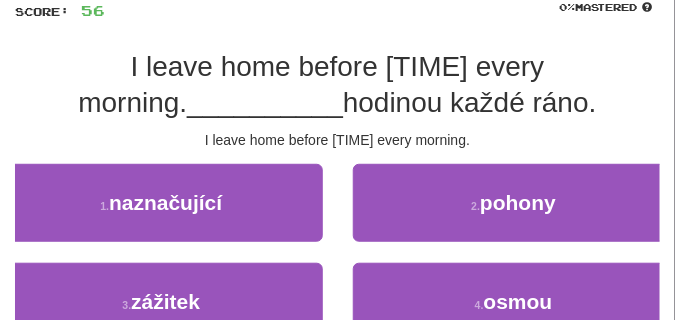 scroll, scrollTop: 150, scrollLeft: 0, axis: vertical 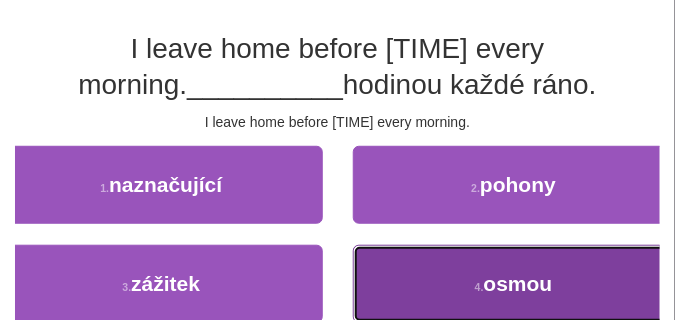 click on "4 .  osmou" at bounding box center [514, 284] 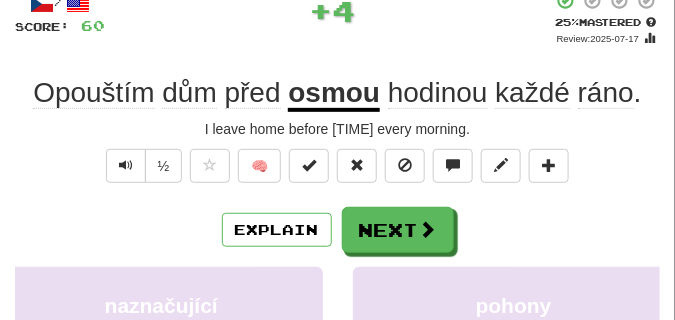 scroll, scrollTop: 100, scrollLeft: 0, axis: vertical 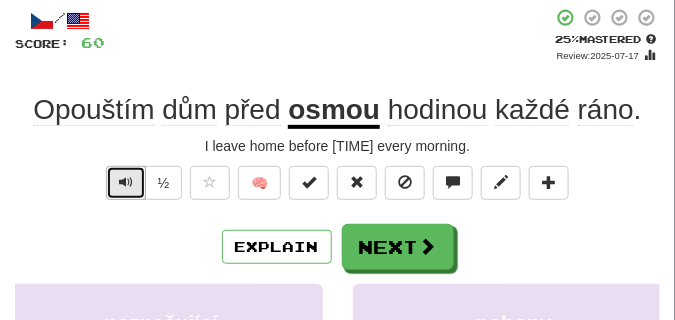 click at bounding box center [126, 182] 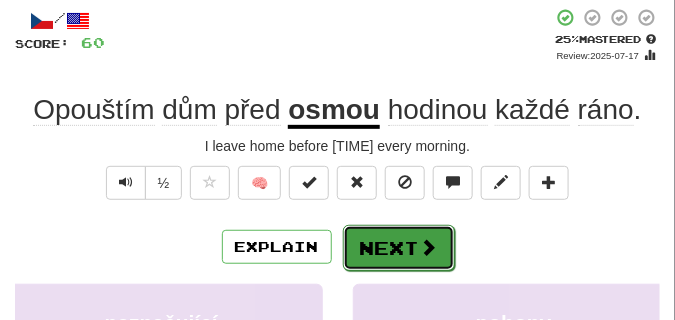 click on "Next" at bounding box center (399, 248) 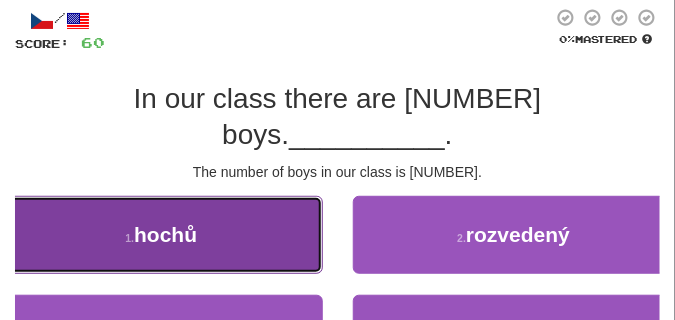 click on "1 .  hochů" at bounding box center [161, 235] 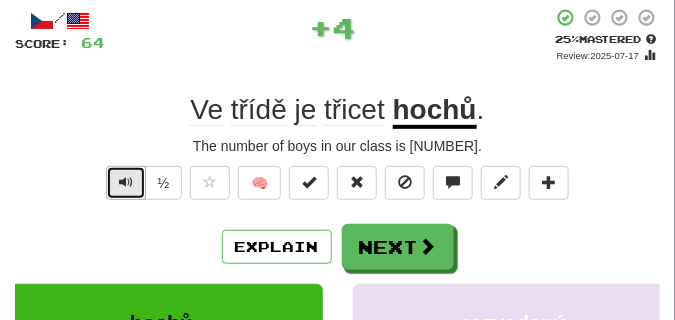 click at bounding box center (126, 182) 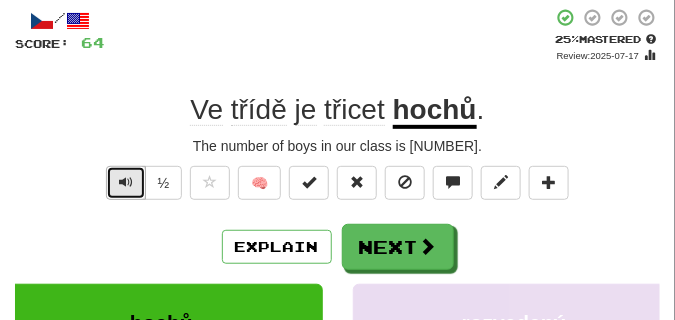 click at bounding box center [126, 182] 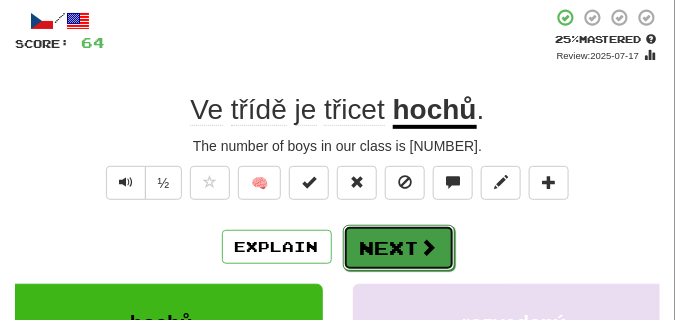click on "Next" at bounding box center (399, 248) 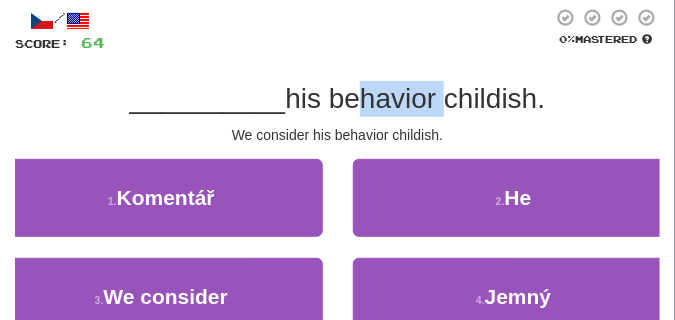drag, startPoint x: 327, startPoint y: 99, endPoint x: 415, endPoint y: 106, distance: 88.27797 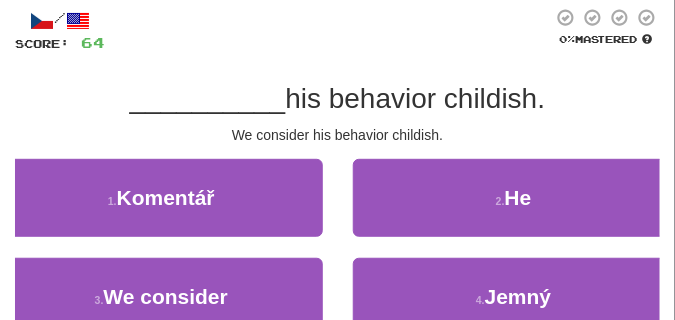 click on "/  Score:   64 0 %  Mastered __________  jeho jednání za dětinské. We consider his behavior childish. 1 .  Komentář 2 .  Ustoupil 3 .  Považujeme 4 .  Jemný  Help!  Report" at bounding box center [337, 204] 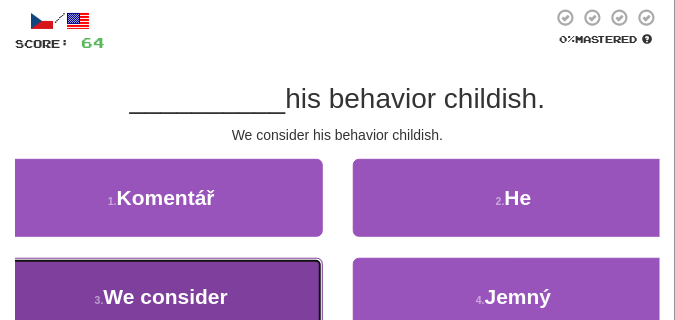 click on "Považujeme" at bounding box center (165, 296) 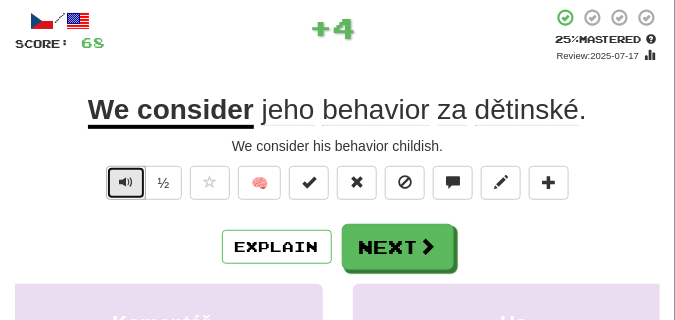 click at bounding box center [126, 183] 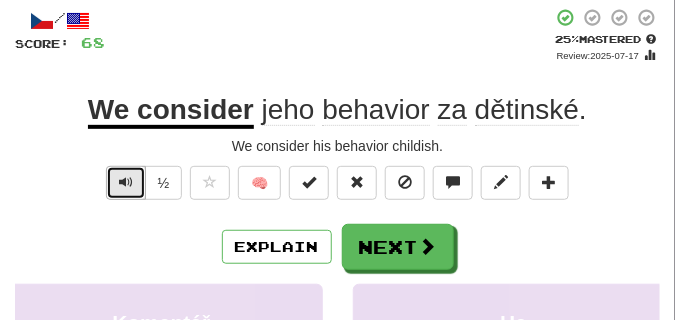 click at bounding box center (126, 182) 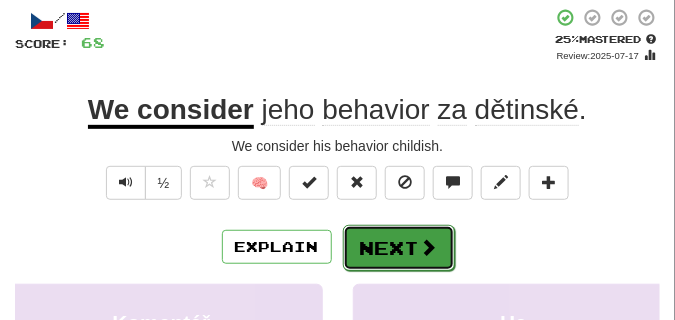 click on "Next" at bounding box center (399, 248) 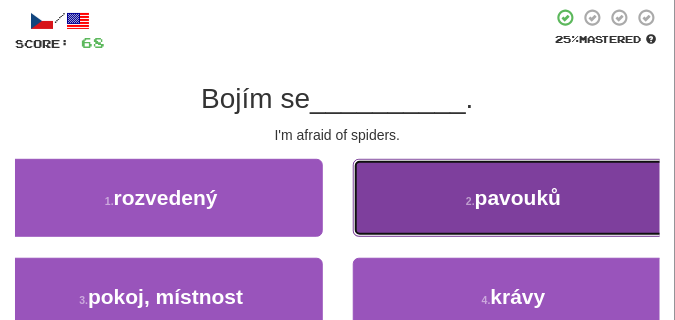 click on "2 .  pavouků" at bounding box center (514, 198) 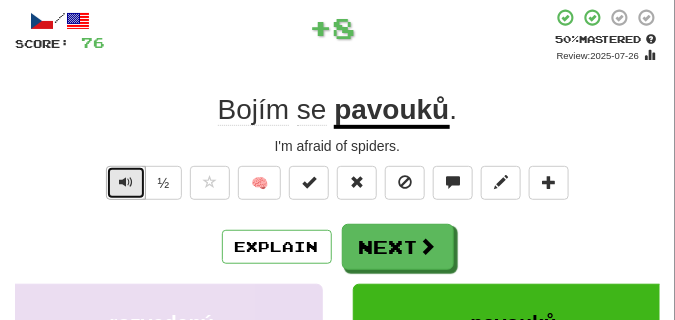 click at bounding box center (126, 183) 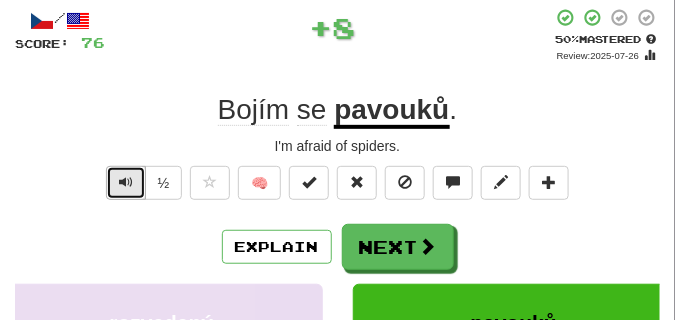 click at bounding box center [126, 183] 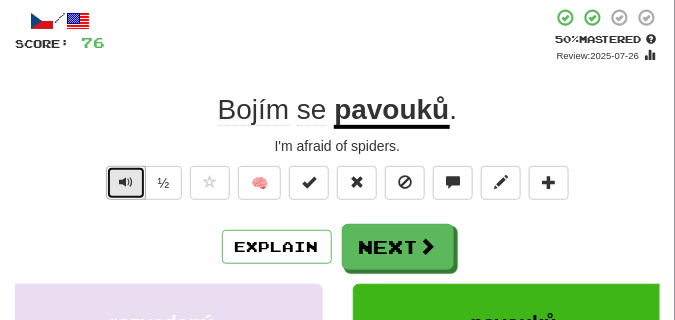 click at bounding box center (126, 182) 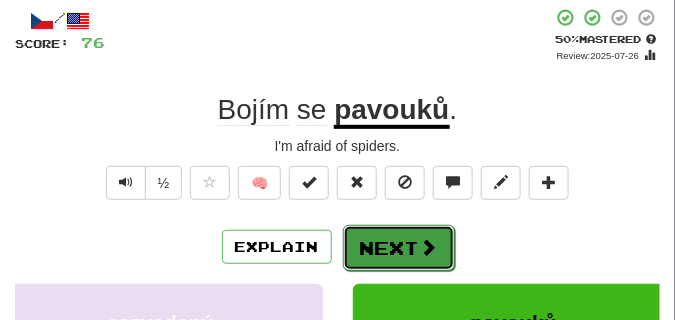 click on "Next" at bounding box center (399, 248) 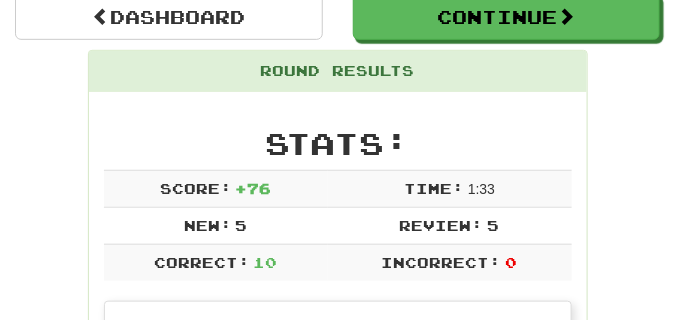 scroll, scrollTop: 38, scrollLeft: 0, axis: vertical 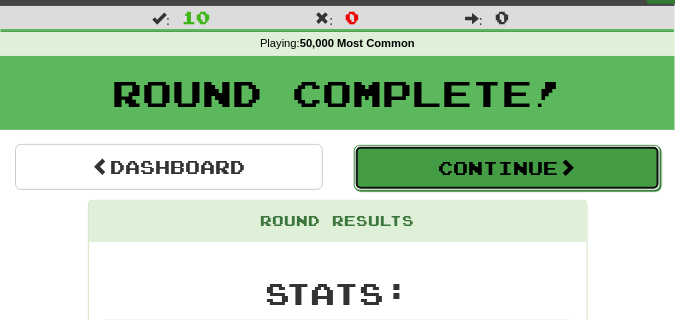 click on "Continue" at bounding box center (508, 168) 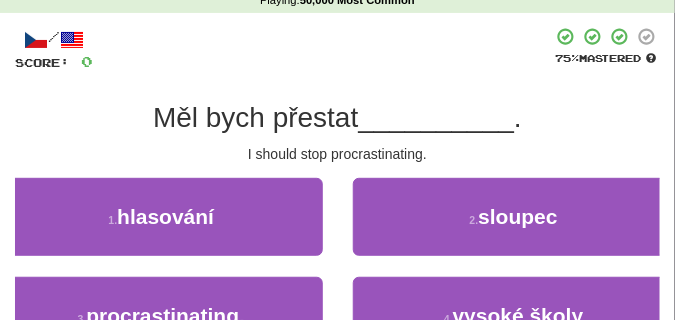 scroll, scrollTop: 138, scrollLeft: 0, axis: vertical 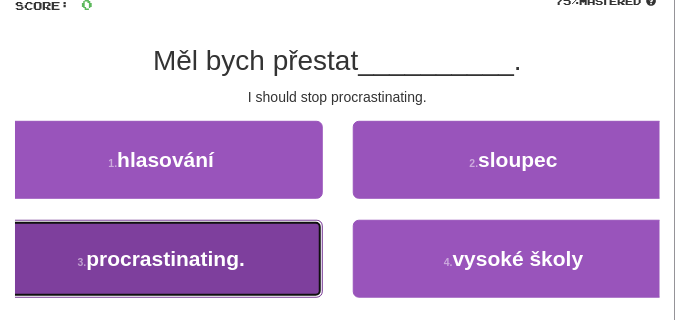 click on "3 .  otálet" at bounding box center (161, 259) 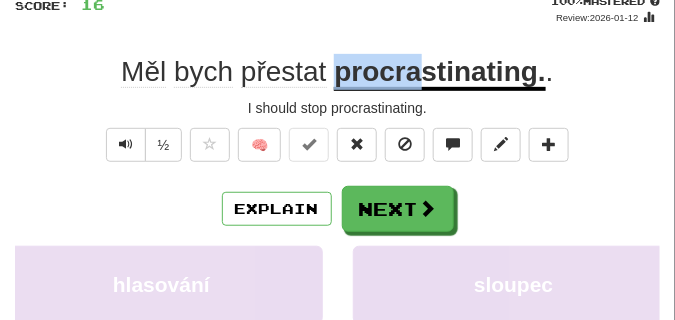 drag, startPoint x: 402, startPoint y: 69, endPoint x: 475, endPoint y: 72, distance: 73.061615 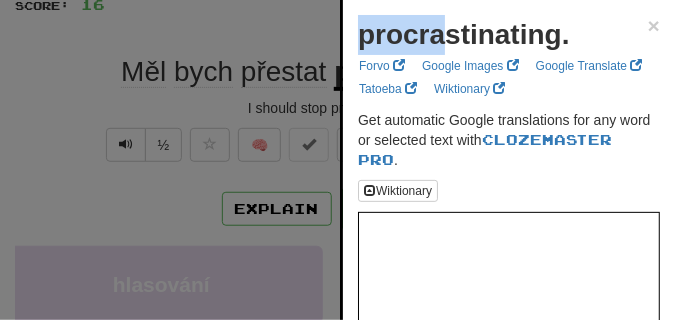 drag, startPoint x: 354, startPoint y: 41, endPoint x: 420, endPoint y: 36, distance: 66.189125 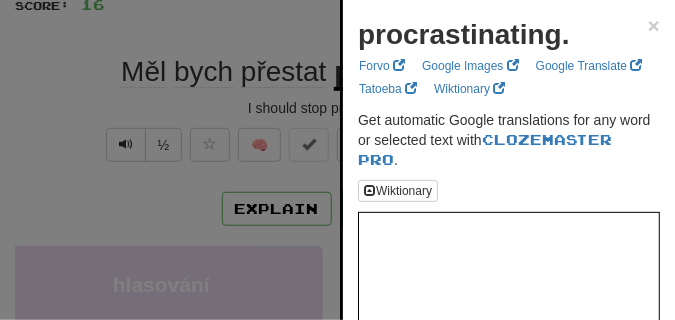 click at bounding box center [337, 160] 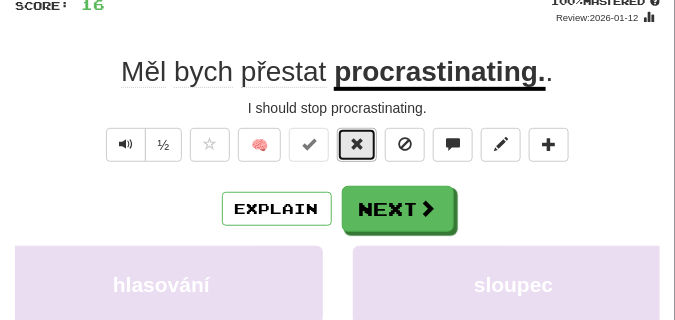 click at bounding box center (357, 144) 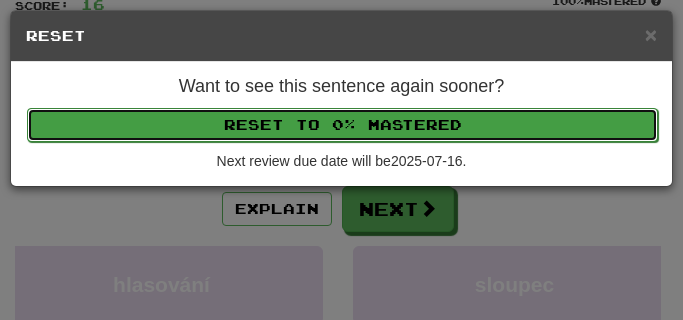 click on "Reset to 0% Mastered" at bounding box center (342, 125) 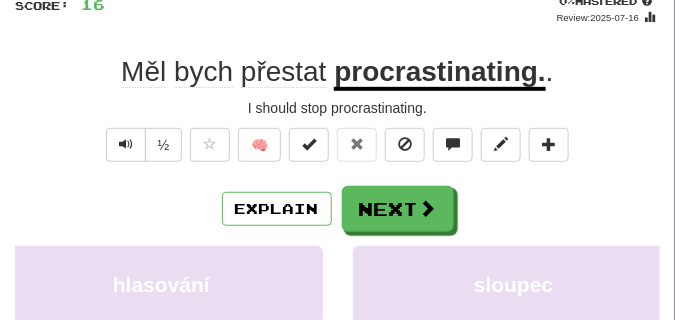 click on "/  Score:   16 + 16 0 %  Mastered Review:  2025-07-16 Měl   bych   přestat   otálet . I should stop procrastinating. ½ 🧠 Explain Next hlasování sloupec otálet vysoké školy Learn more: hlasování sloupec otálet vysoké školy  Help!  Report Sentence Source" at bounding box center (337, 260) 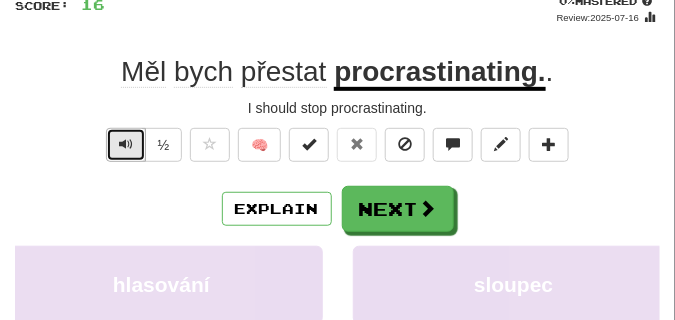 click at bounding box center [126, 144] 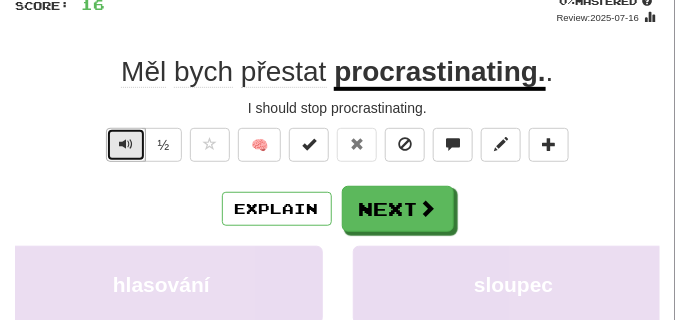 click at bounding box center [126, 144] 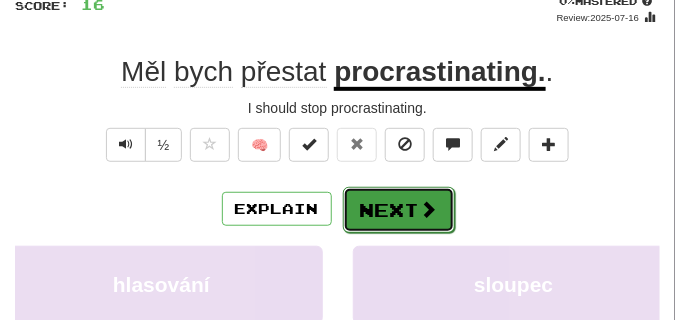 click on "Next" at bounding box center (399, 210) 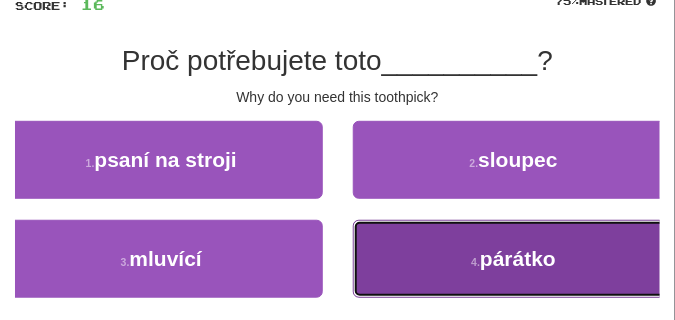 click on "4 .  párátko" at bounding box center (514, 259) 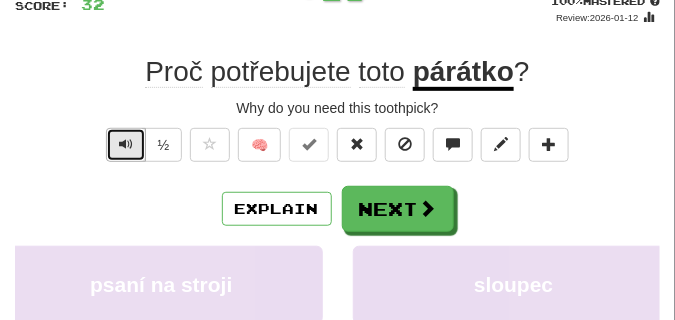 click at bounding box center (126, 144) 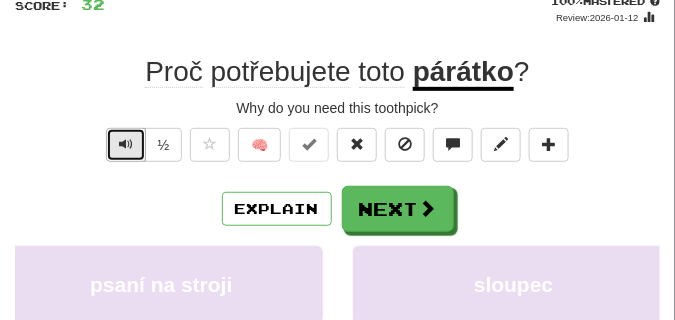 click at bounding box center (126, 144) 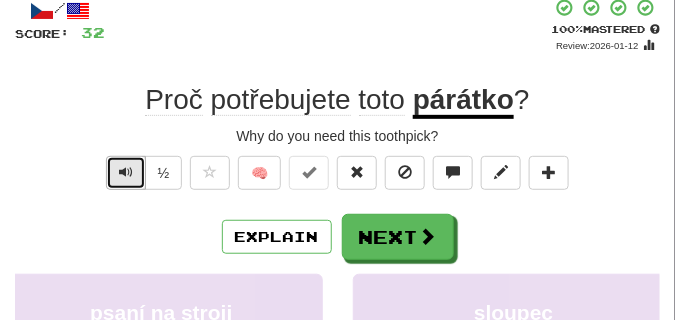 scroll, scrollTop: 88, scrollLeft: 0, axis: vertical 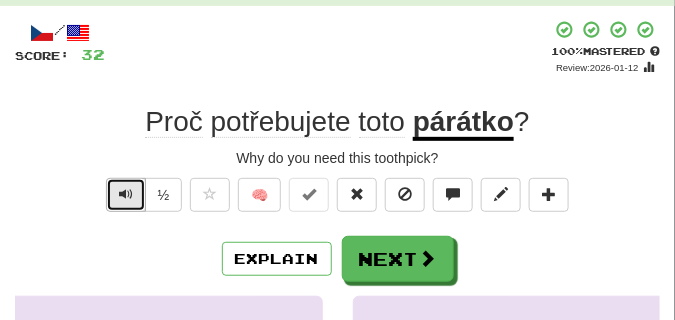 click at bounding box center [126, 194] 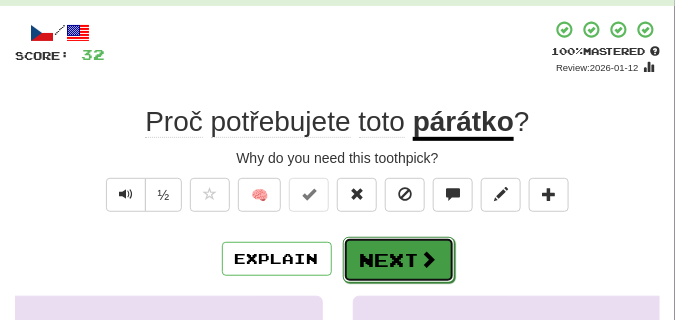 click on "Next" at bounding box center (399, 260) 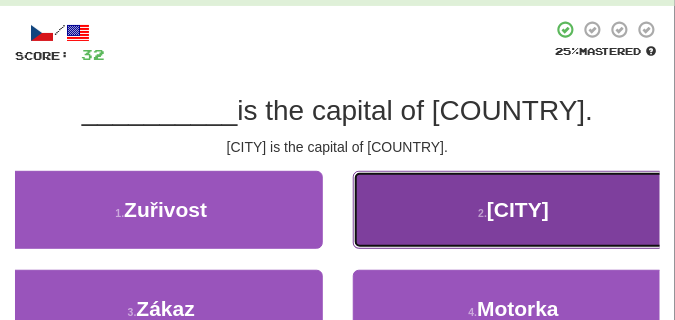 click on "2 .  Dublin" at bounding box center [514, 210] 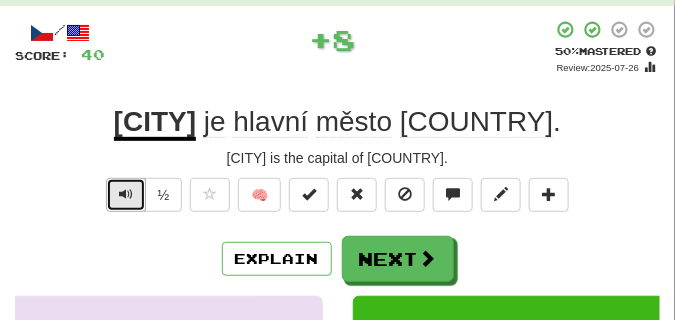 click at bounding box center [126, 194] 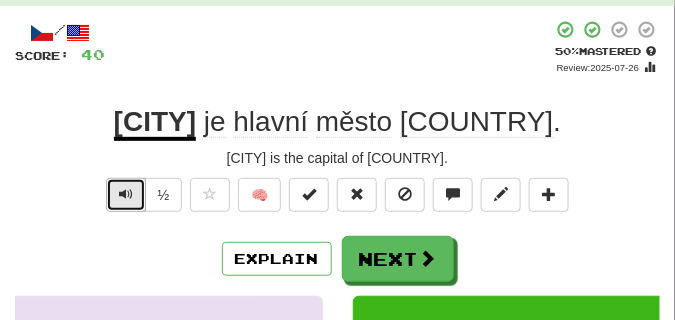 click at bounding box center (126, 194) 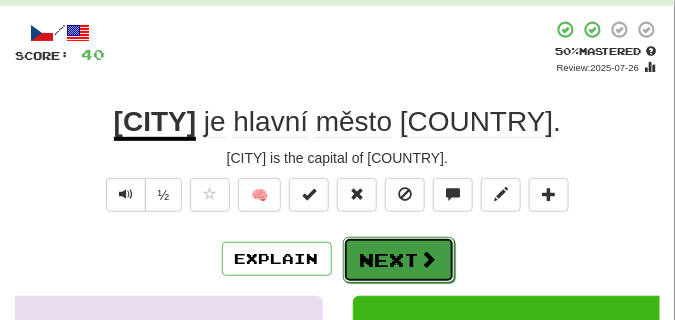 click on "Next" at bounding box center [399, 260] 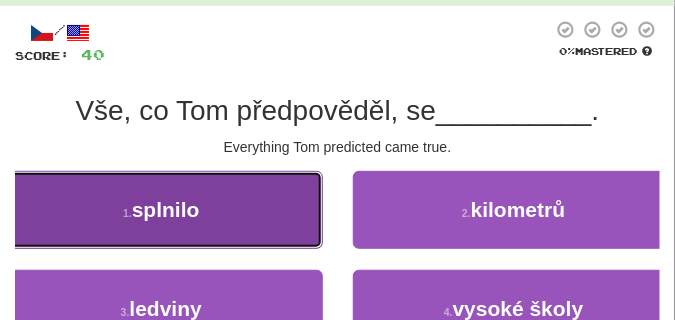 click on "1 .  splnilo" at bounding box center [161, 210] 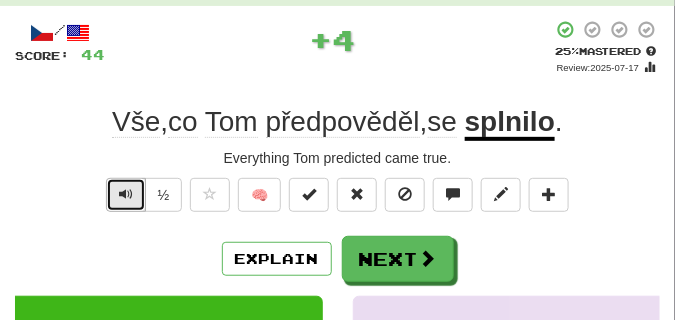 click at bounding box center [126, 194] 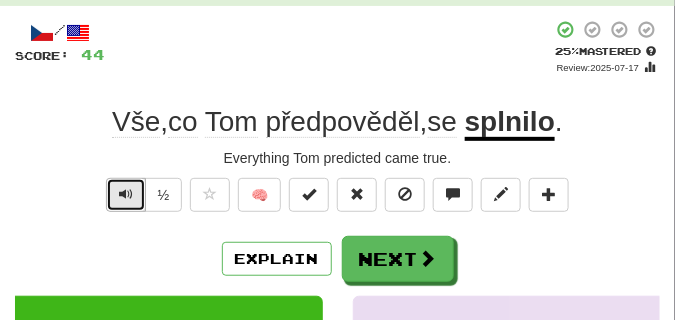 click at bounding box center [126, 194] 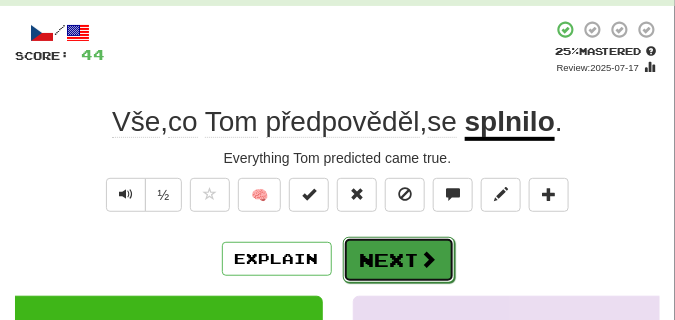 click on "Next" at bounding box center (399, 260) 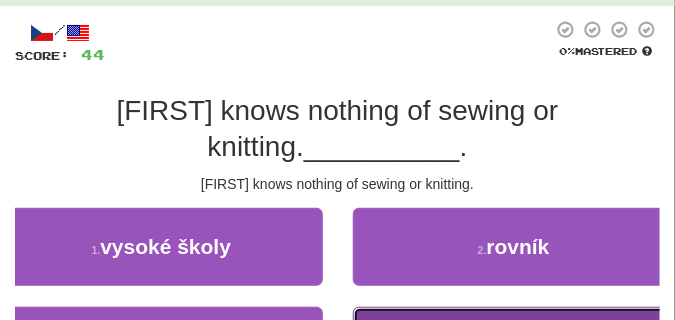 click on "4 .  pletení" at bounding box center (514, 346) 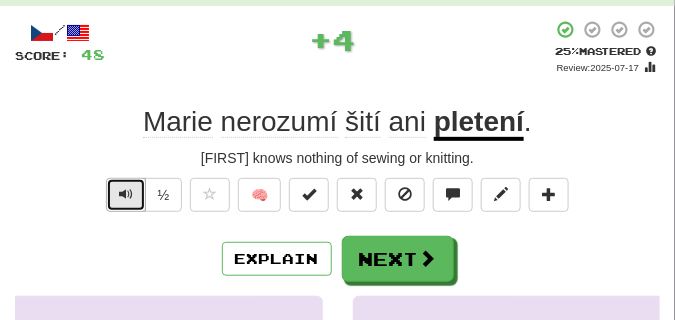 click at bounding box center [126, 194] 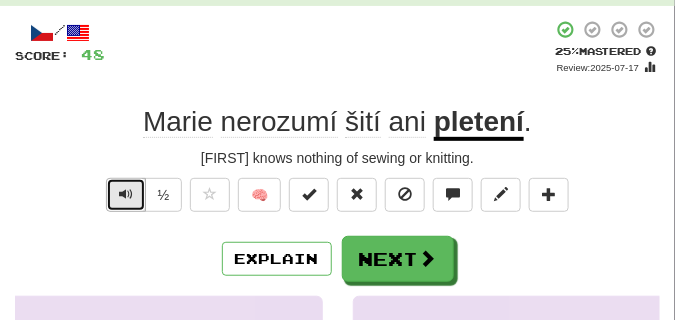 click at bounding box center [126, 194] 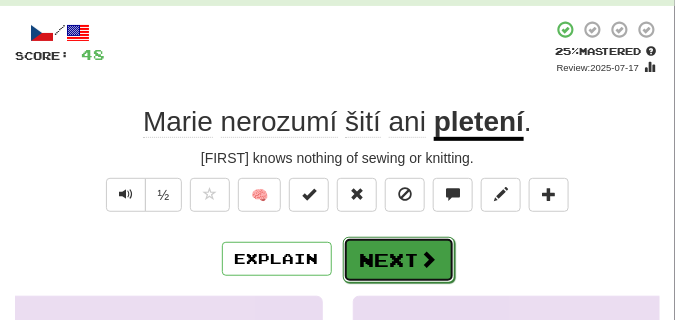 click on "Next" at bounding box center [399, 260] 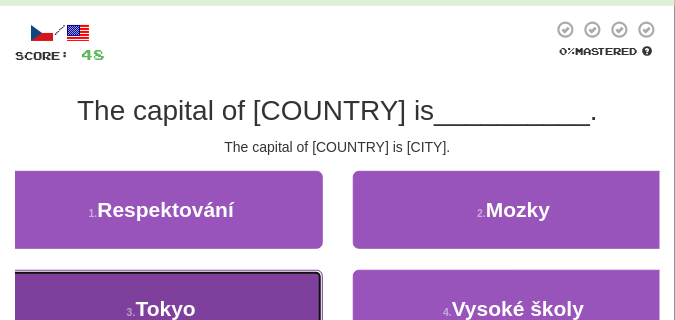click on "3 .  Tokyo" at bounding box center (161, 309) 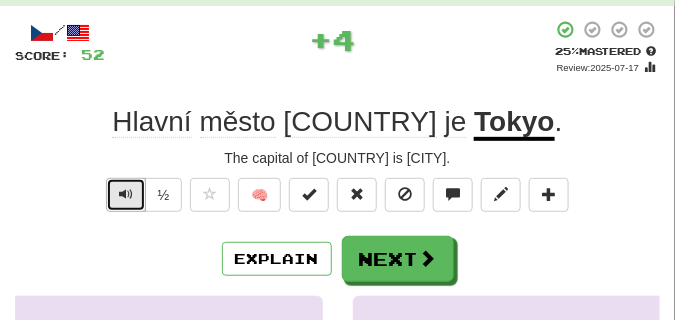 click at bounding box center [126, 194] 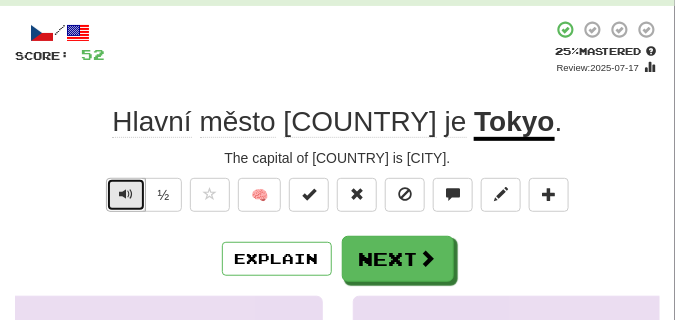 click at bounding box center [126, 194] 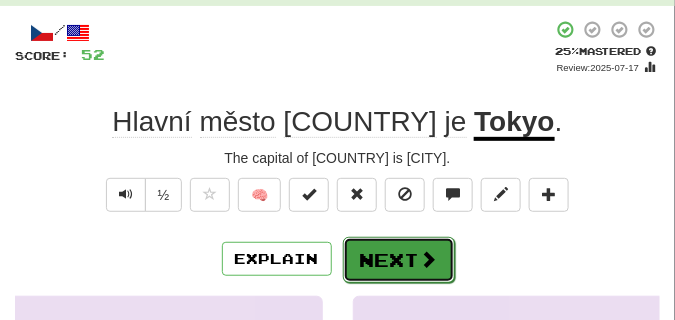 click on "Next" at bounding box center [399, 260] 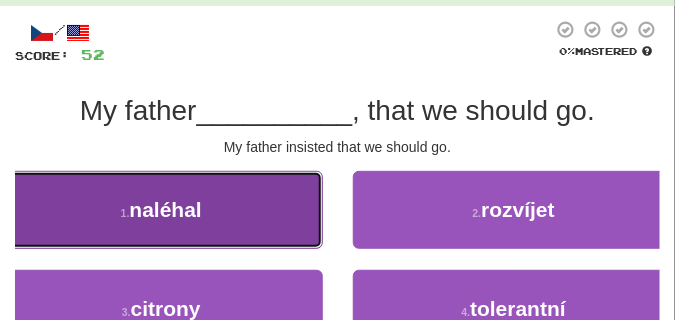 click on "1 .  naléhal" at bounding box center (161, 210) 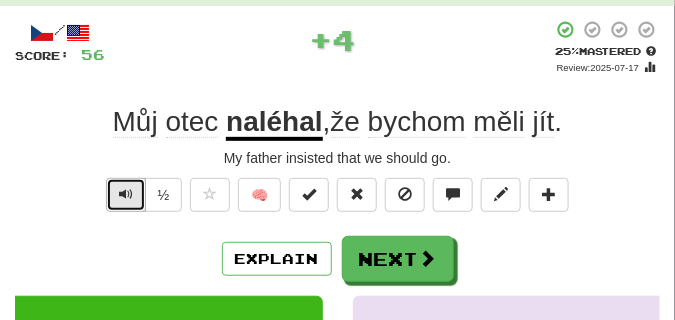 click at bounding box center (126, 195) 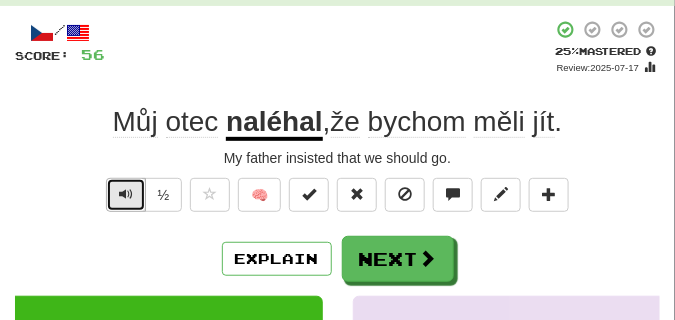 click at bounding box center (126, 195) 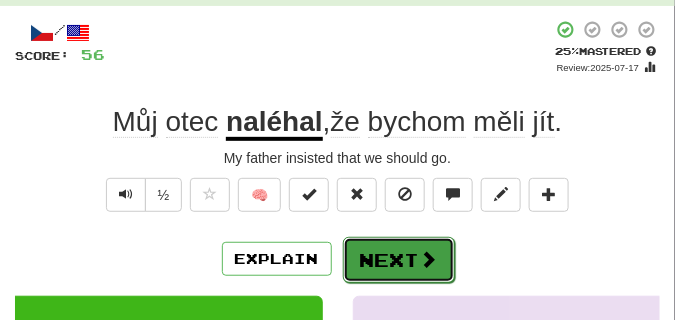 click on "Next" at bounding box center [399, 260] 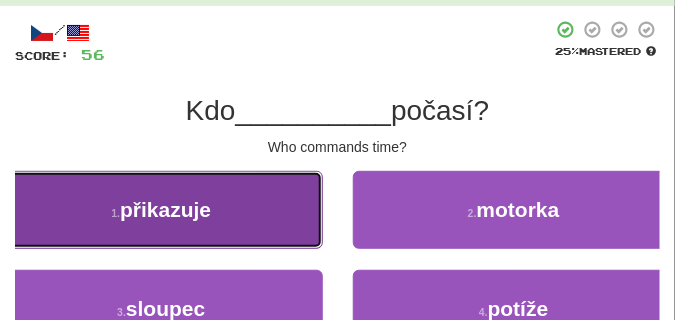 click on "1 .  přikazuje" at bounding box center [161, 210] 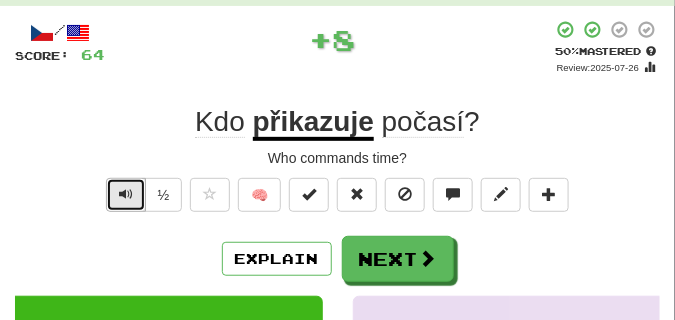 click at bounding box center (126, 195) 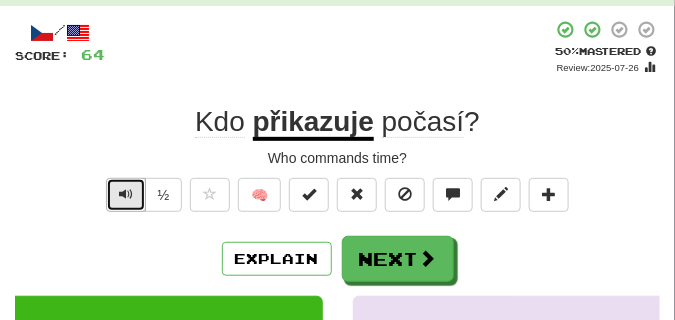 click at bounding box center [126, 195] 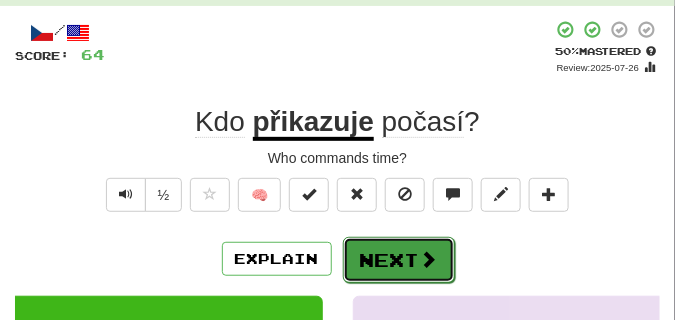click on "Next" at bounding box center [399, 260] 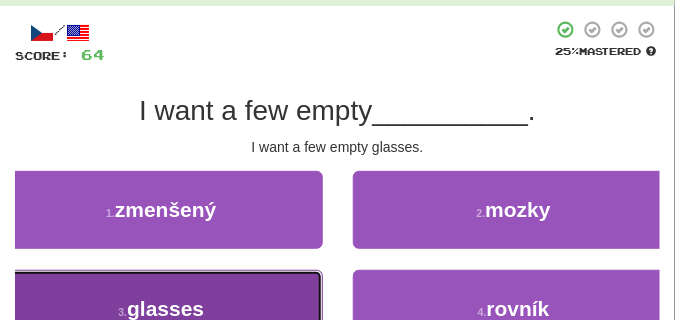click on "3 .  sklenic" at bounding box center (161, 309) 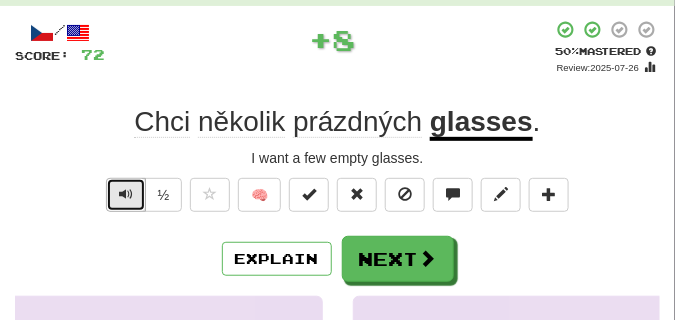 click at bounding box center (126, 194) 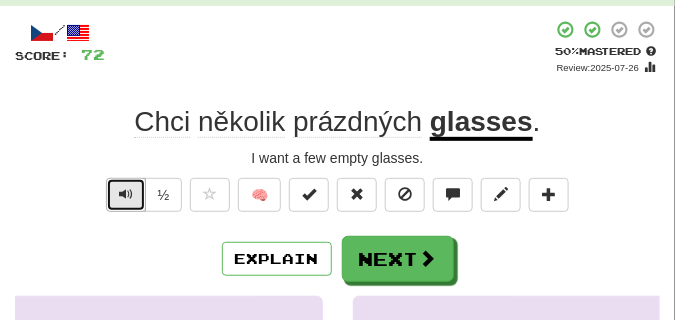 click at bounding box center [126, 194] 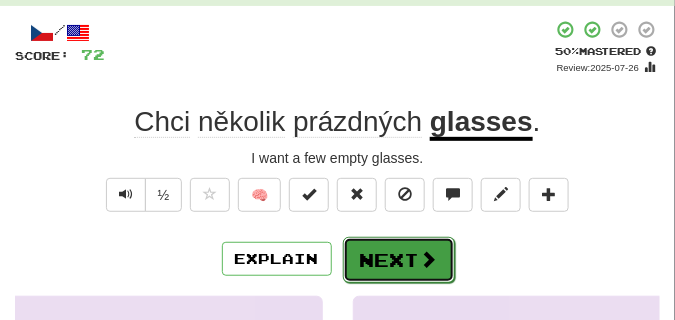 click on "Next" at bounding box center [399, 260] 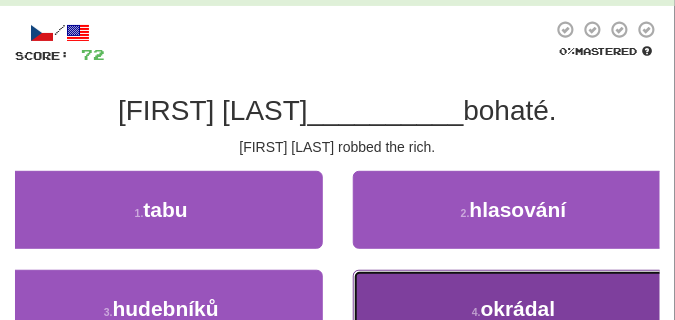 click on "4 .  okrádal" at bounding box center [514, 309] 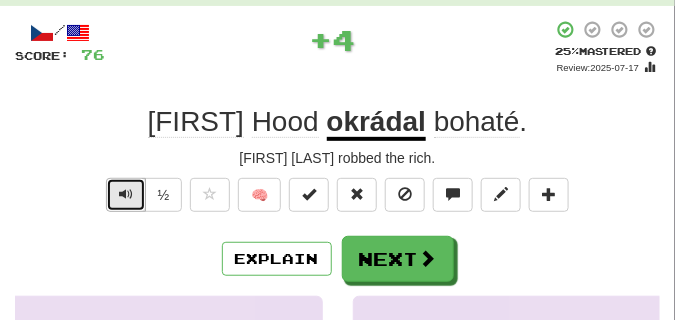 click at bounding box center (126, 194) 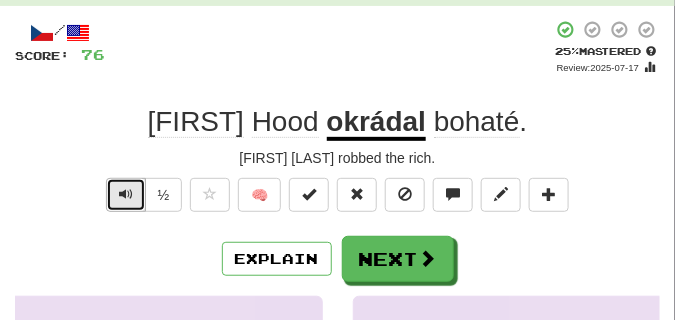click at bounding box center (126, 194) 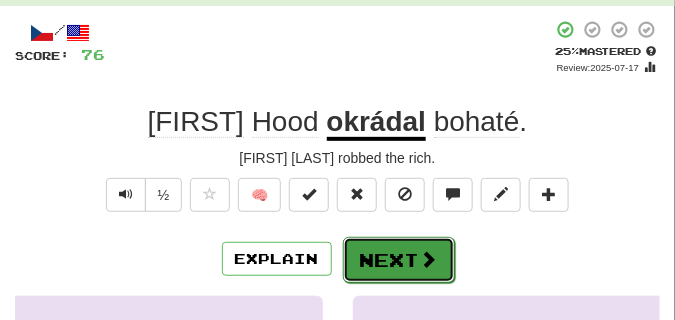 click on "Next" at bounding box center (399, 260) 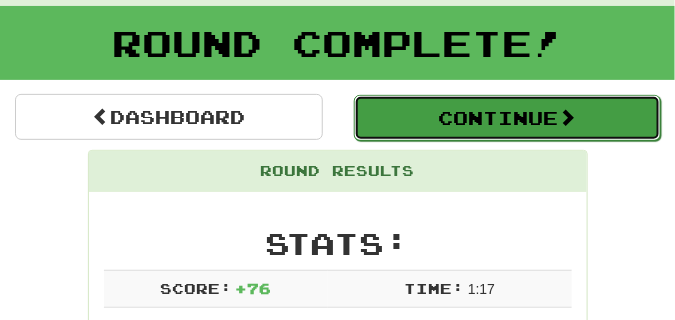 click on "Continue" at bounding box center [508, 118] 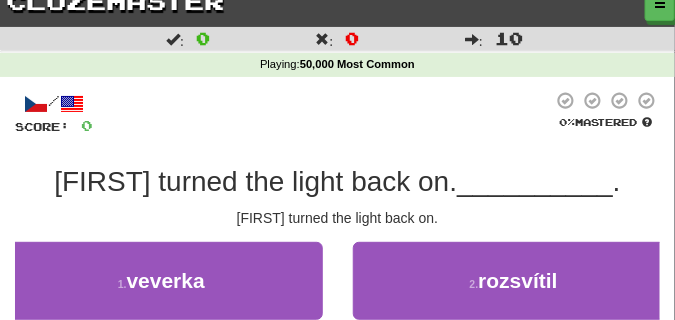 scroll, scrollTop: 0, scrollLeft: 0, axis: both 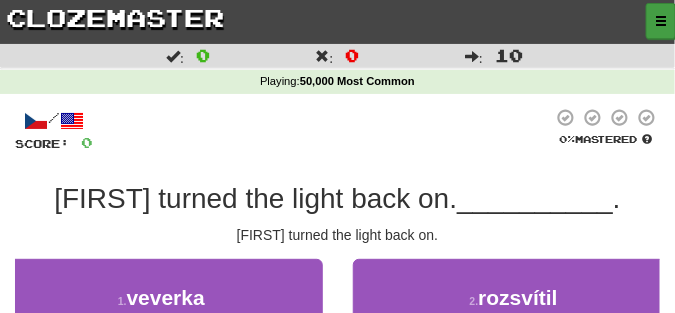 click at bounding box center (661, 21) 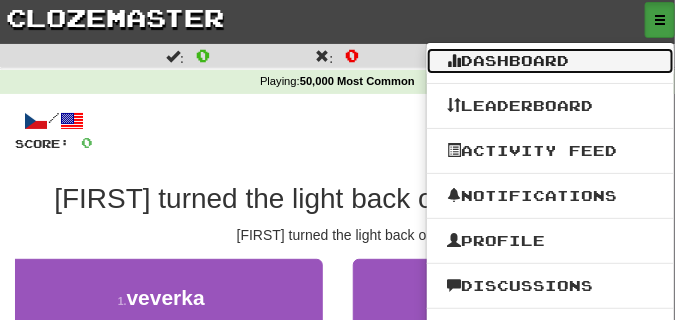 click on "Dashboard" at bounding box center (550, 61) 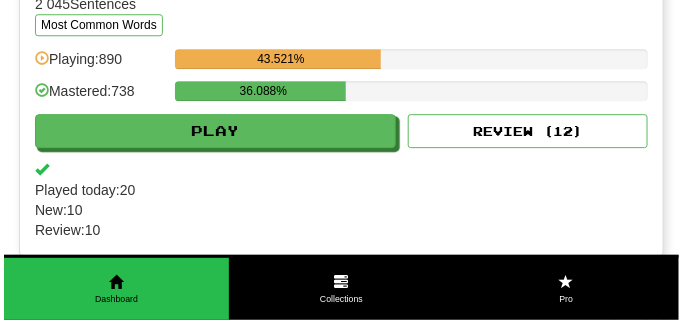 scroll, scrollTop: 2300, scrollLeft: 0, axis: vertical 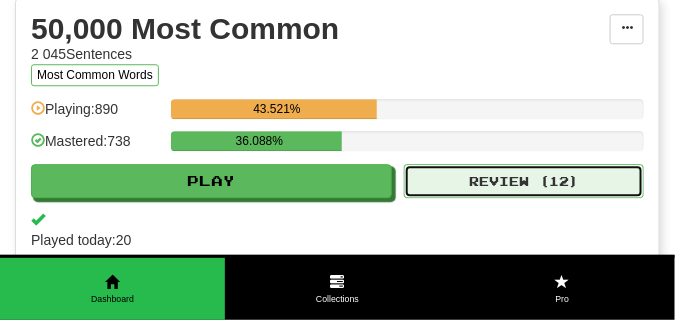 click on "Review ( 12 )" at bounding box center (524, 181) 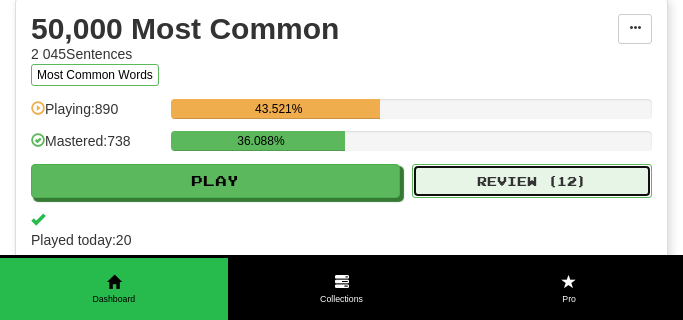 select on "**" 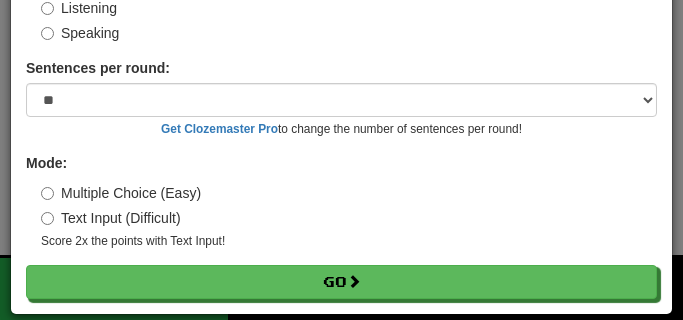 scroll, scrollTop: 186, scrollLeft: 0, axis: vertical 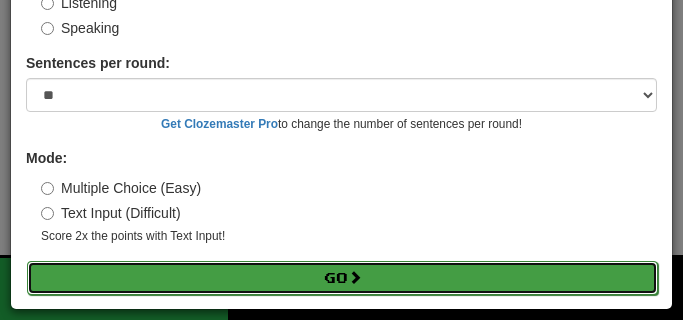 click on "Go" at bounding box center [342, 278] 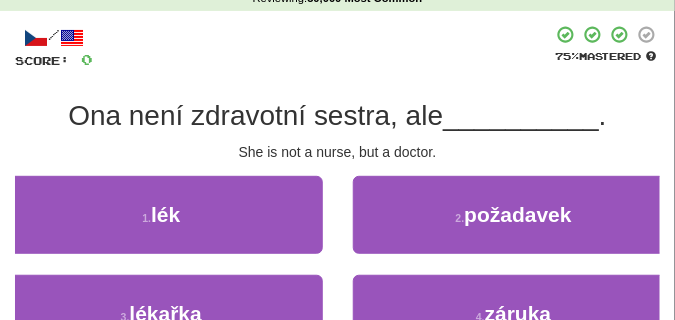 scroll, scrollTop: 100, scrollLeft: 0, axis: vertical 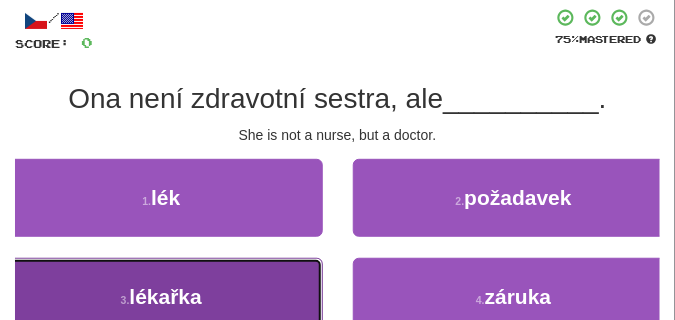 click on "lékařka" at bounding box center (165, 296) 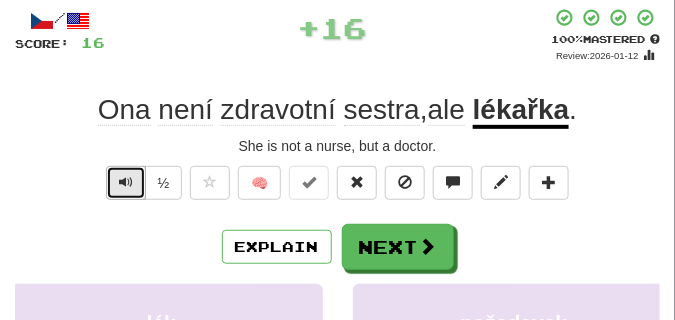click at bounding box center (126, 182) 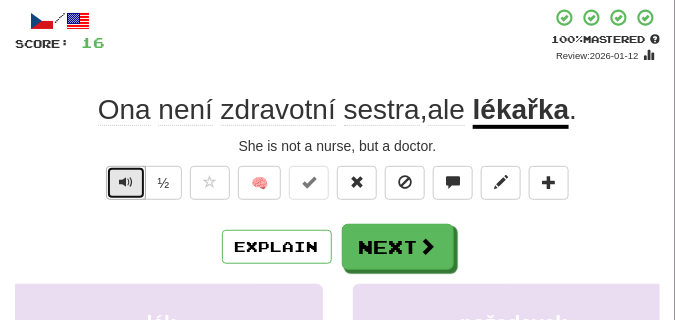 click at bounding box center (126, 182) 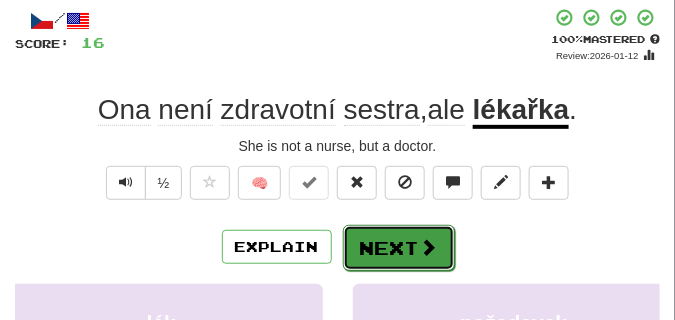 click on "Next" at bounding box center [399, 248] 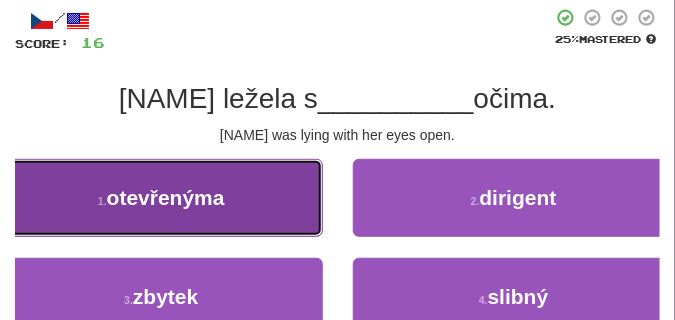 click on "1 .  otevřenýma" at bounding box center (161, 198) 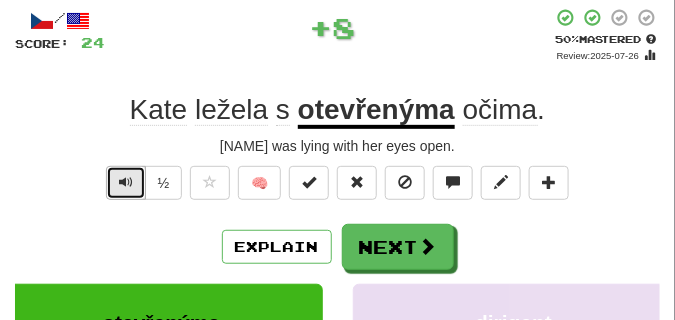click at bounding box center [126, 183] 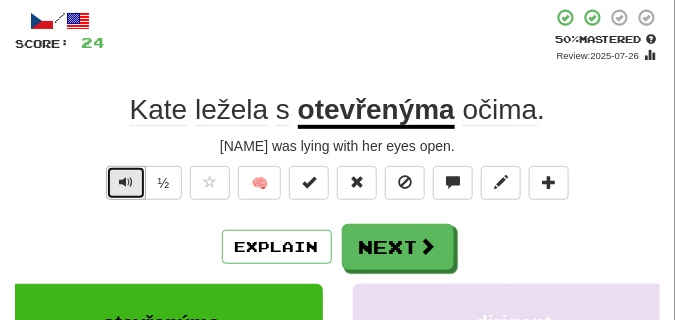 click at bounding box center [126, 183] 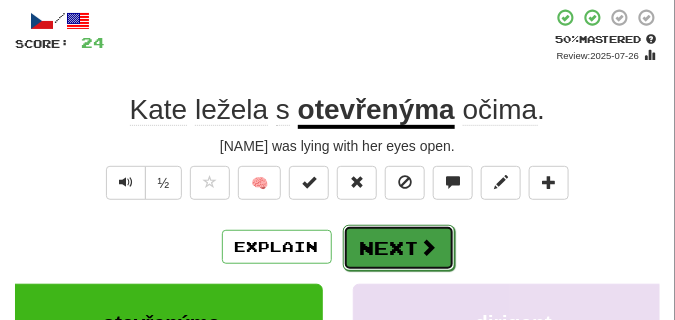 click on "Next" at bounding box center [399, 248] 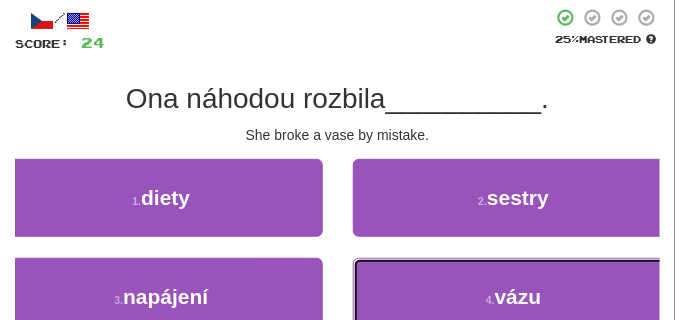 drag, startPoint x: 425, startPoint y: 289, endPoint x: 386, endPoint y: 218, distance: 81.00617 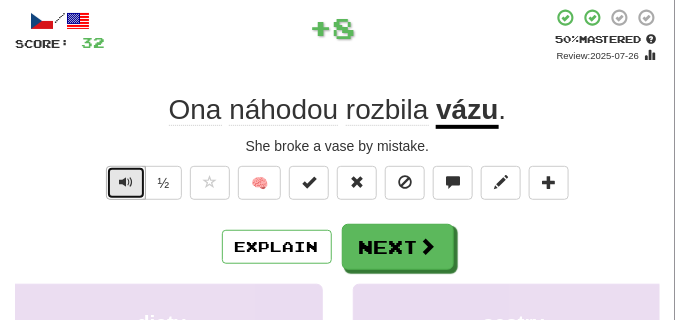 click at bounding box center (126, 183) 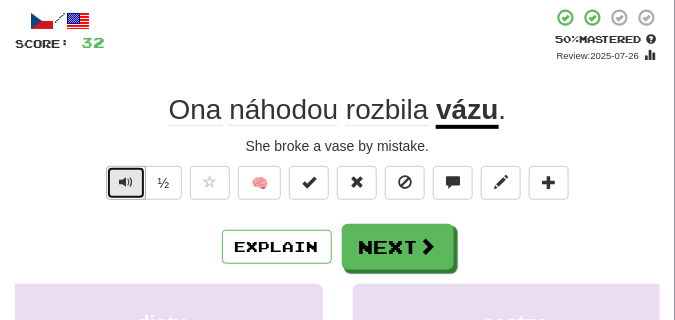 click at bounding box center (126, 183) 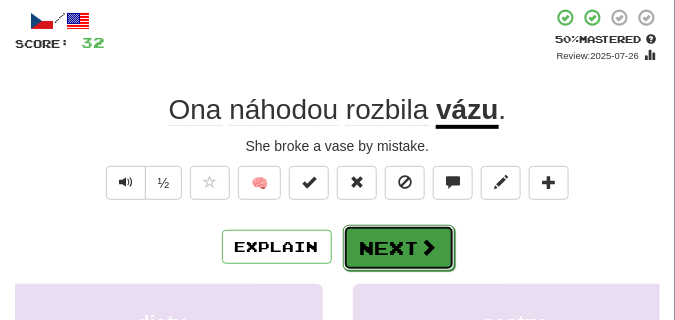 click on "Next" at bounding box center (399, 248) 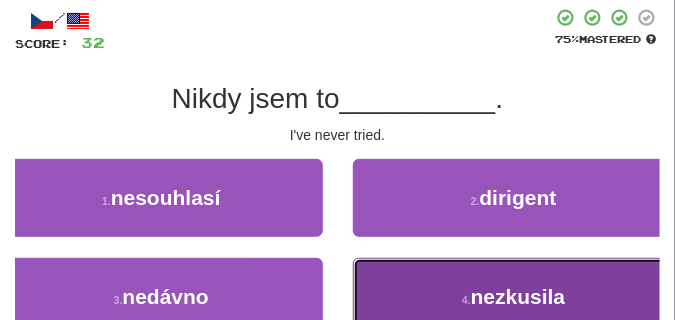 click on "4 .  nezkusila" at bounding box center [514, 297] 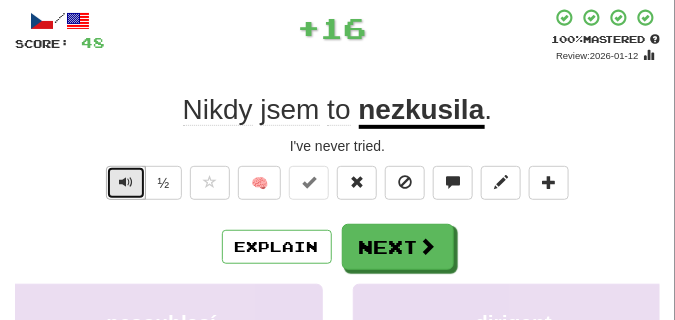 click at bounding box center [126, 182] 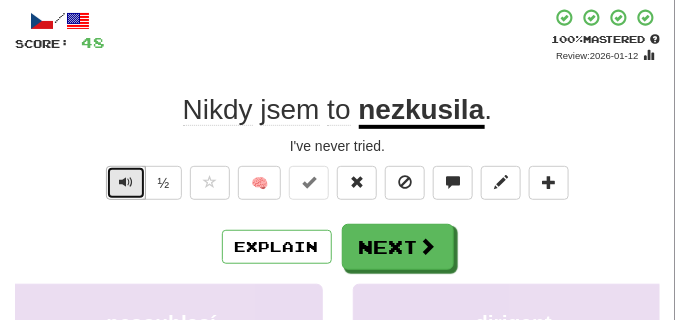 click at bounding box center (126, 182) 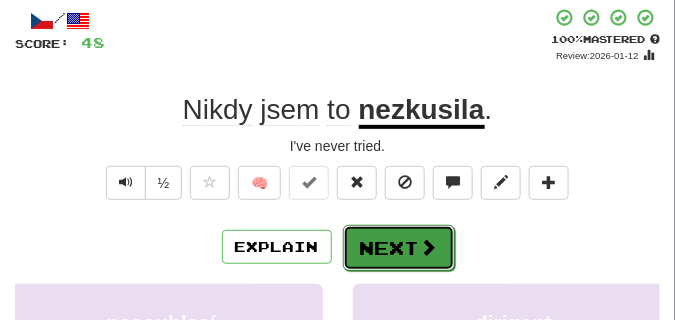 click on "Next" at bounding box center [399, 248] 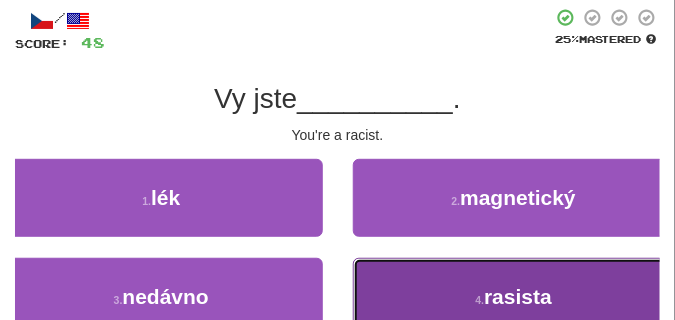 click on "4 .  rasista" at bounding box center (514, 297) 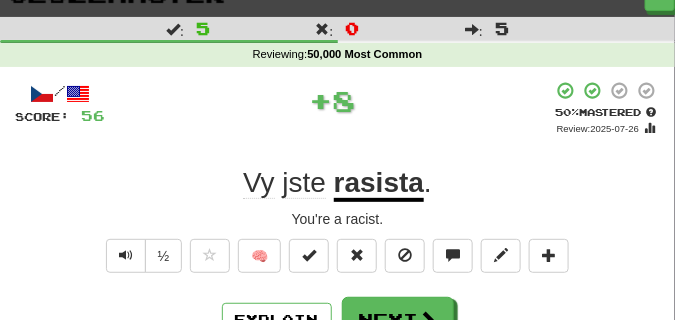scroll, scrollTop: 50, scrollLeft: 0, axis: vertical 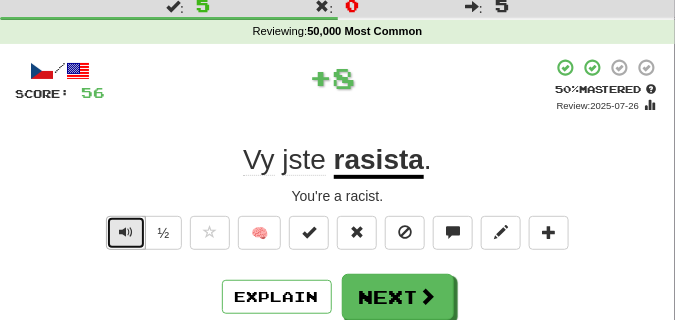click at bounding box center [126, 232] 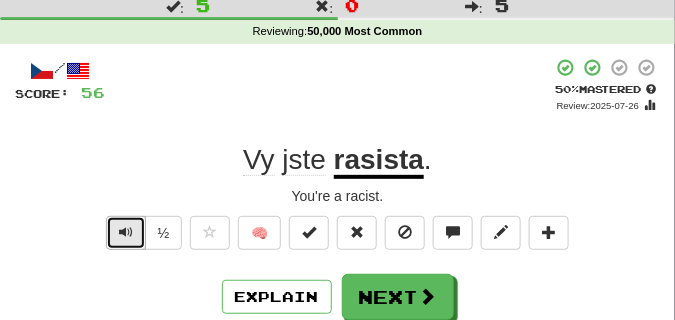click at bounding box center [126, 232] 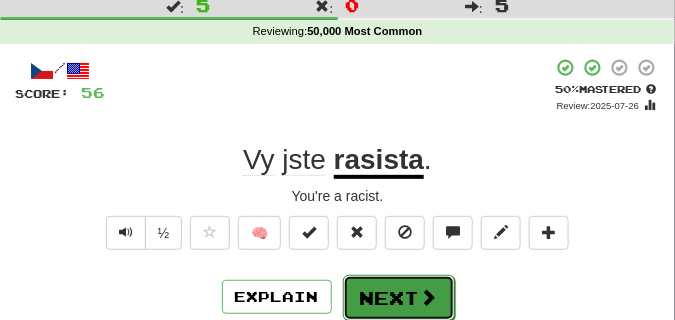 click on "Next" at bounding box center [399, 298] 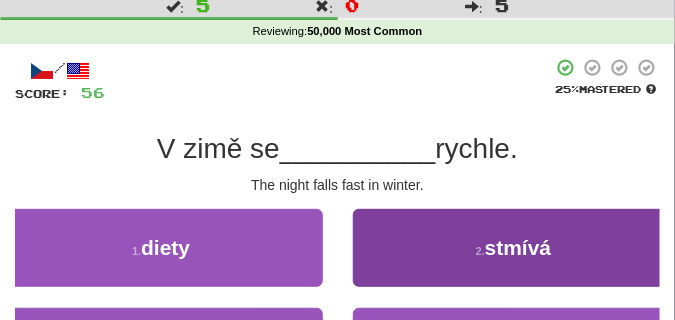 scroll, scrollTop: 150, scrollLeft: 0, axis: vertical 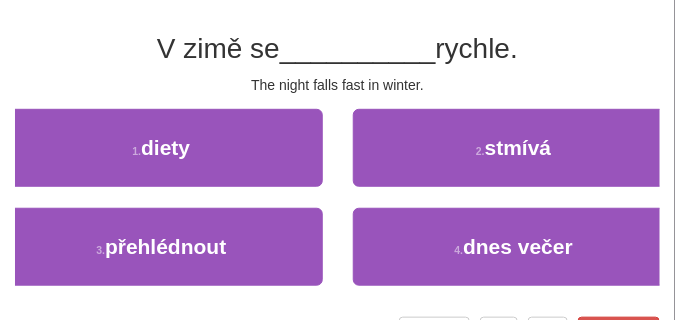 click on "2 .  stmívá" at bounding box center [514, 158] 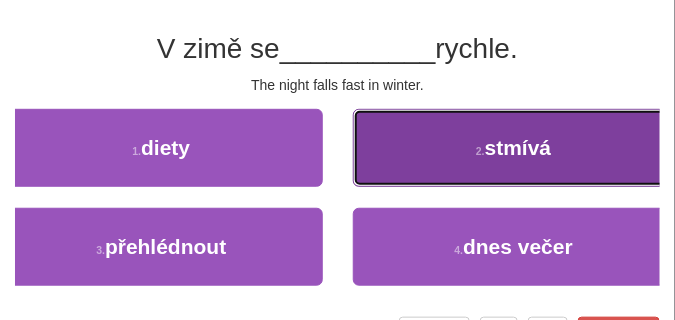 click on "2 .  stmívá" at bounding box center [514, 148] 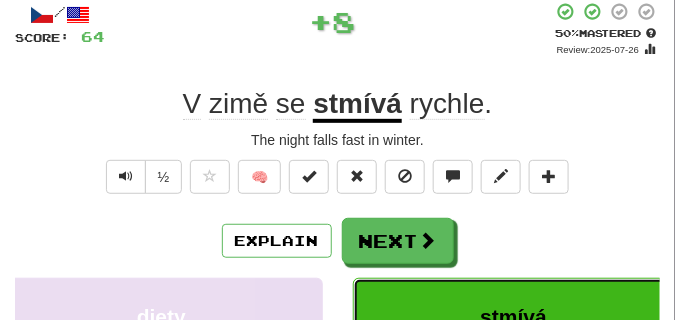scroll, scrollTop: 50, scrollLeft: 0, axis: vertical 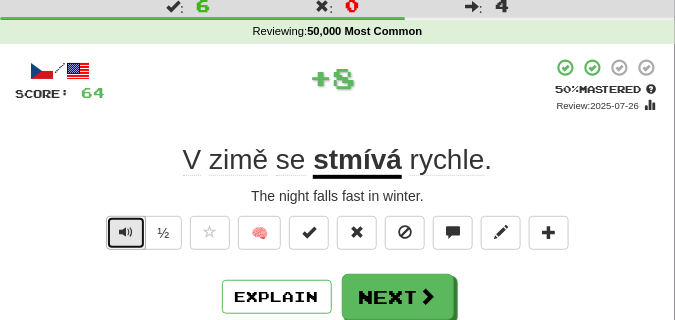 click at bounding box center (126, 232) 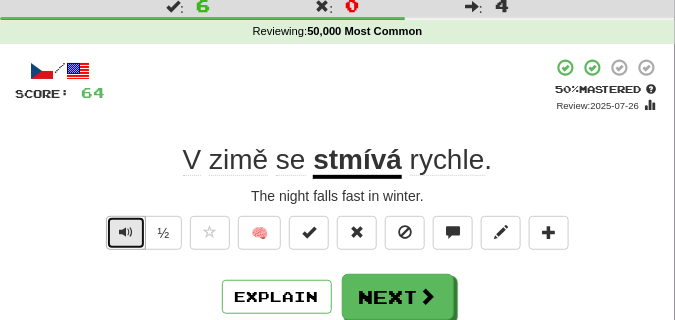 click at bounding box center [126, 232] 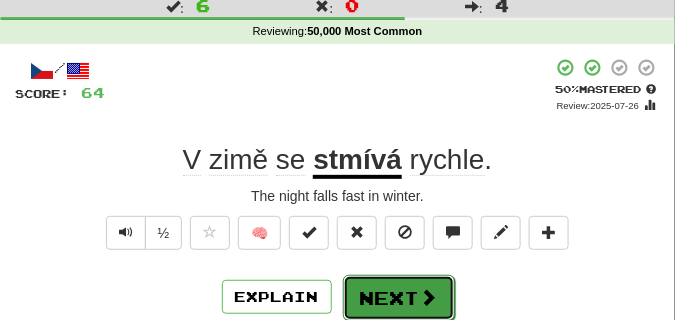 click on "Next" at bounding box center [399, 298] 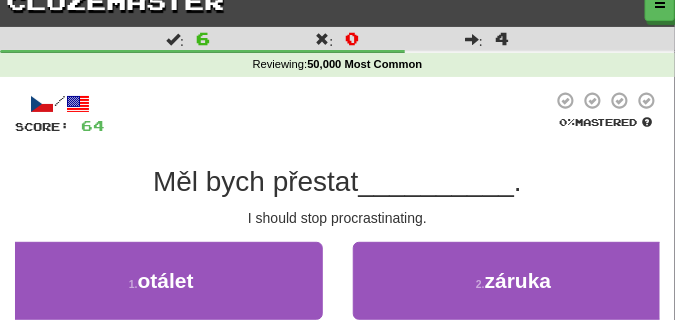 scroll, scrollTop: 0, scrollLeft: 0, axis: both 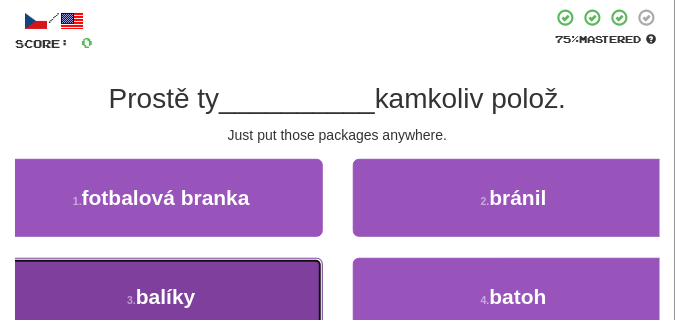 click on "3 .  balíky" at bounding box center (161, 297) 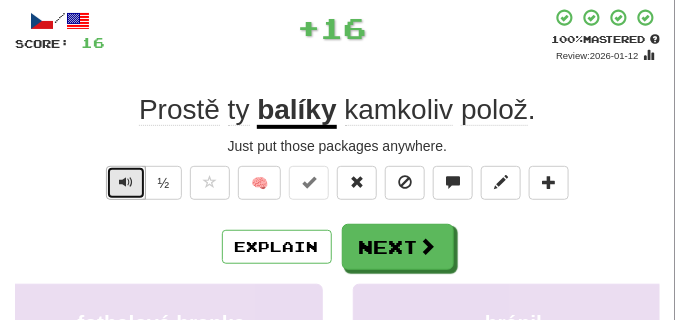 click at bounding box center [126, 182] 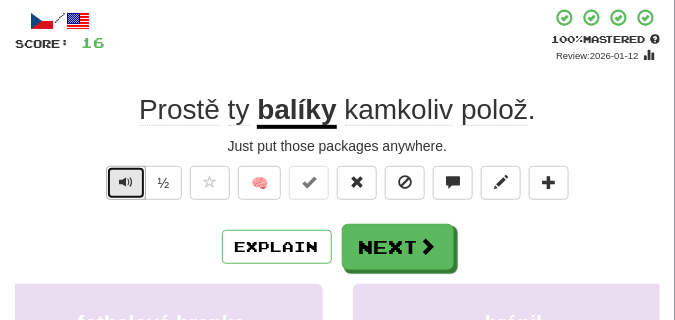 click at bounding box center (126, 182) 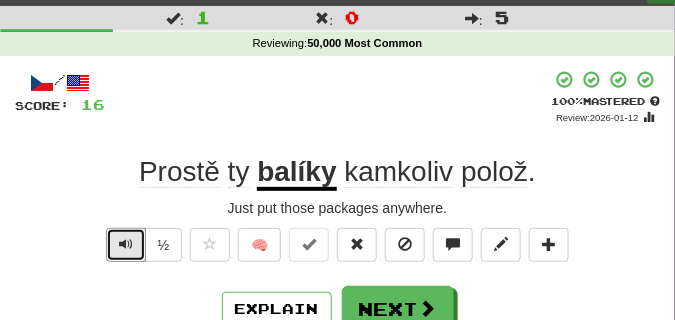 scroll, scrollTop: 100, scrollLeft: 0, axis: vertical 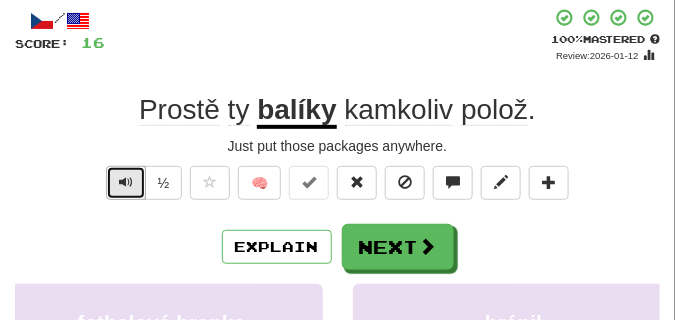 click at bounding box center [126, 183] 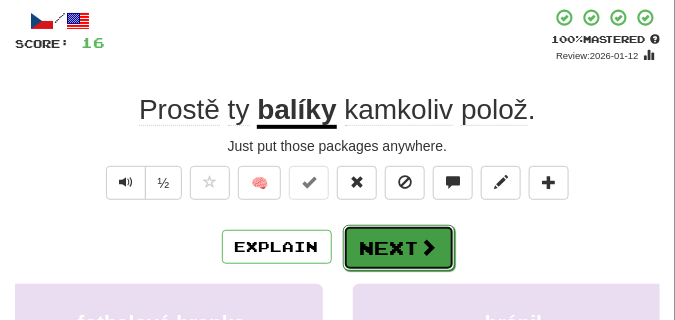 click on "Next" at bounding box center (399, 248) 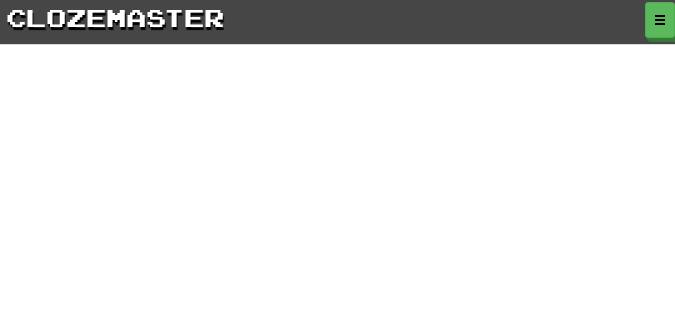 scroll, scrollTop: 100, scrollLeft: 0, axis: vertical 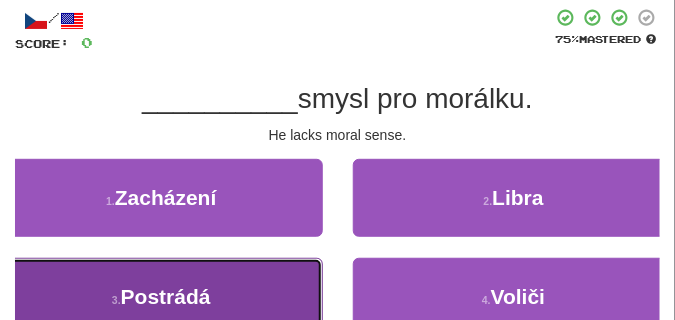 click on "3 .  Postrádá" at bounding box center (161, 297) 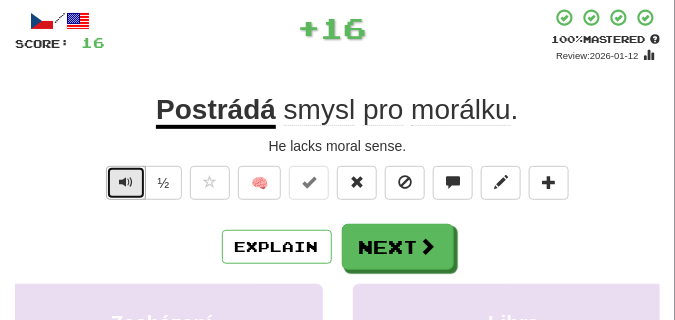 click at bounding box center [126, 182] 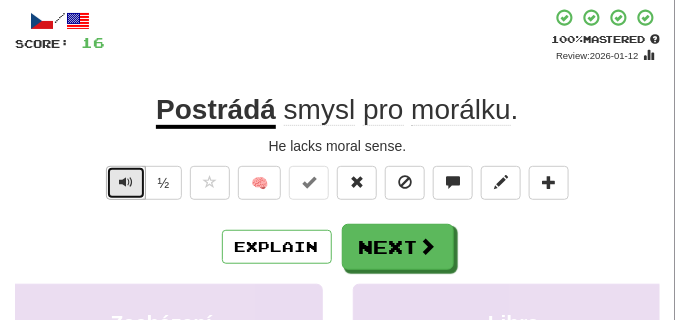 click at bounding box center (126, 182) 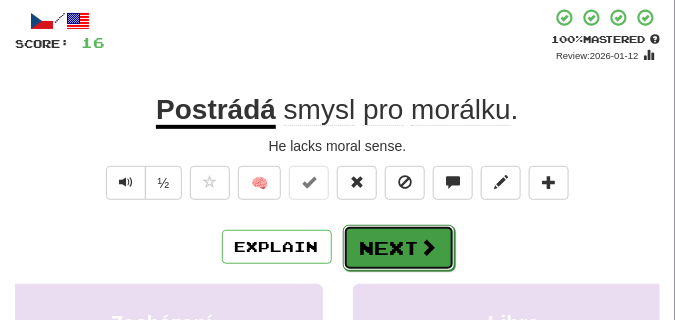 click on "Next" at bounding box center [399, 248] 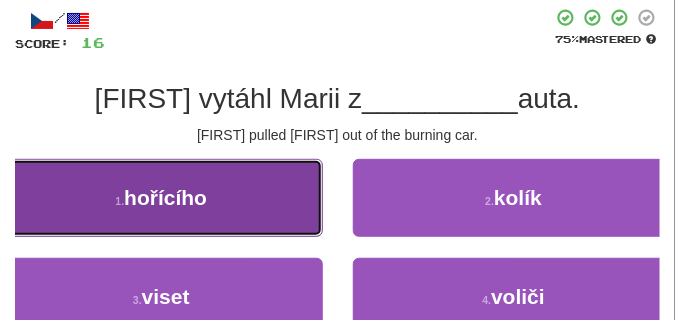 click on "1 .  hořícího" at bounding box center (161, 198) 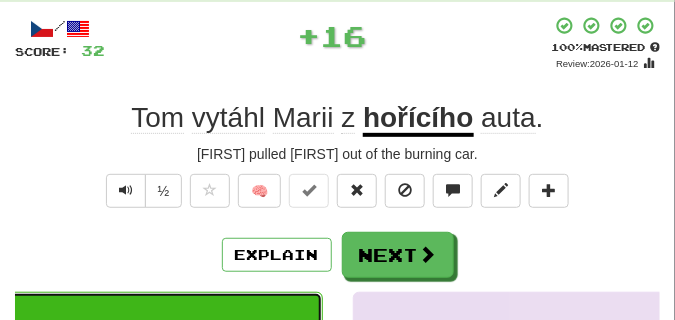 scroll, scrollTop: 100, scrollLeft: 0, axis: vertical 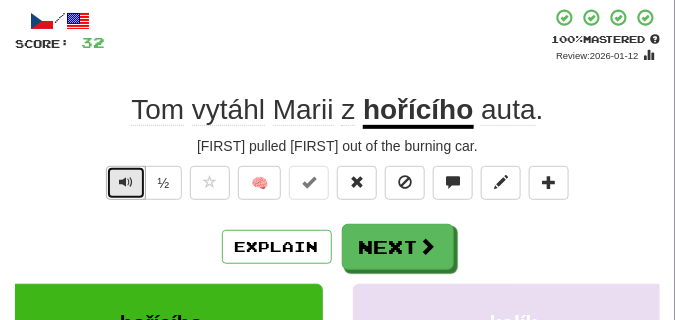 click at bounding box center (126, 182) 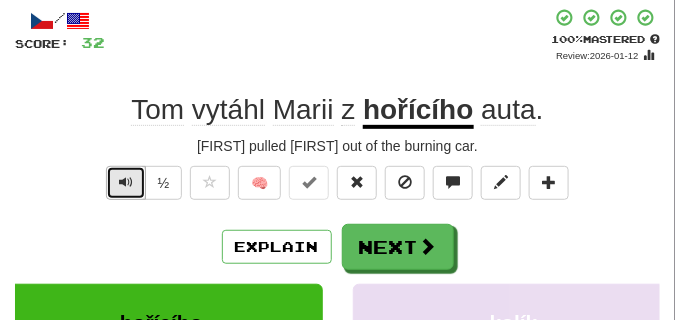click at bounding box center (126, 182) 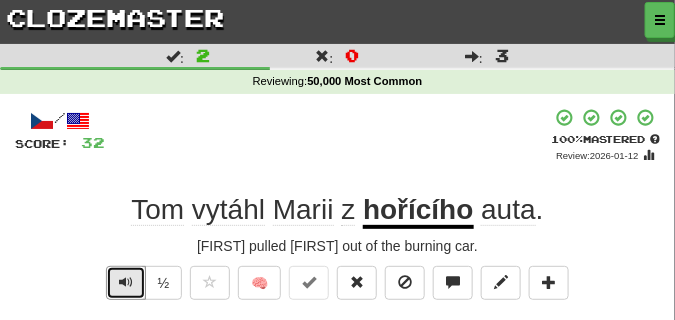 scroll, scrollTop: 50, scrollLeft: 0, axis: vertical 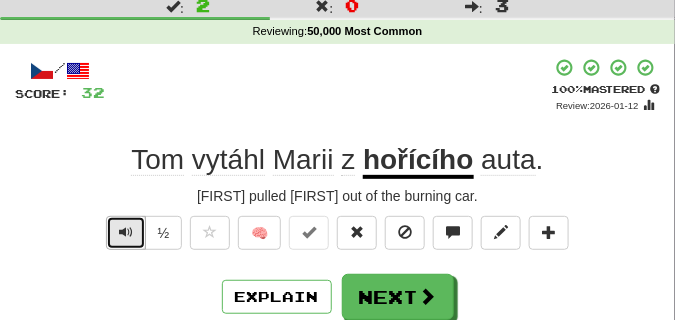click at bounding box center (126, 232) 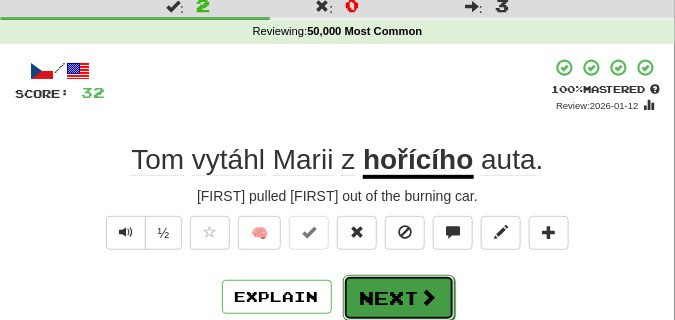 click on "Next" at bounding box center (399, 298) 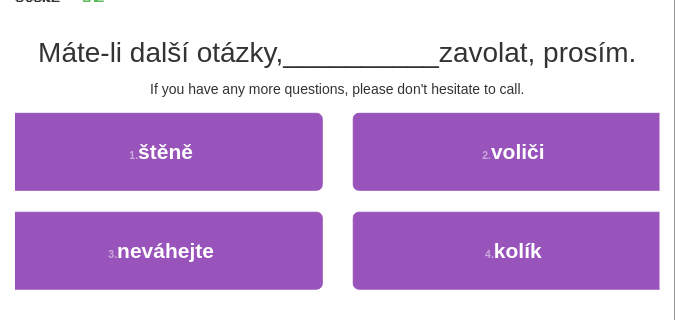scroll, scrollTop: 150, scrollLeft: 0, axis: vertical 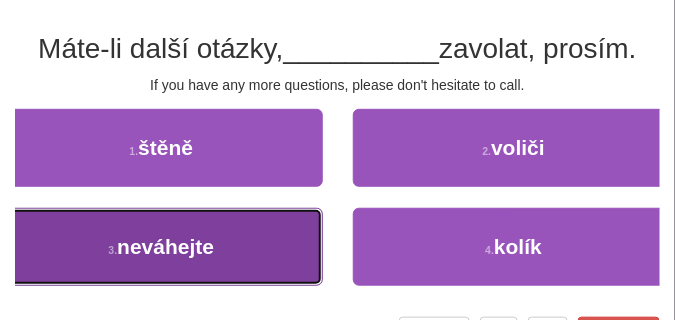 click on "3 .  neváhejte" at bounding box center [161, 247] 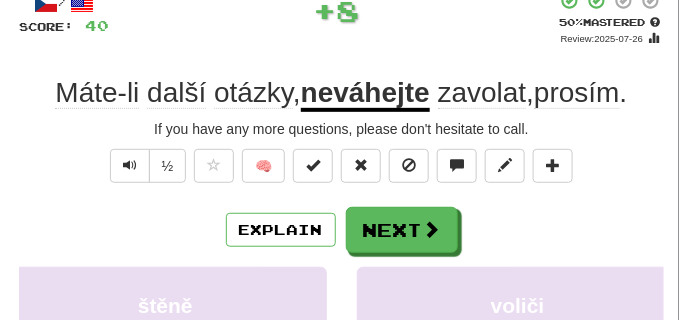 scroll, scrollTop: 100, scrollLeft: 0, axis: vertical 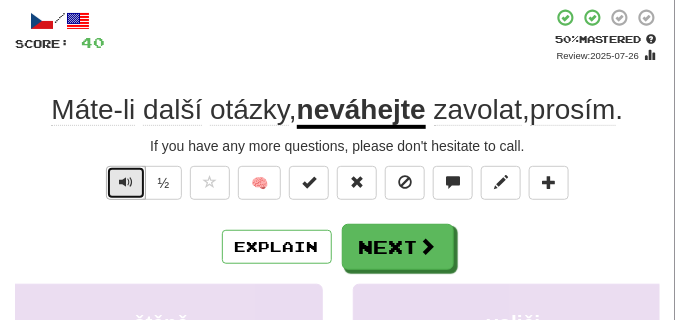 click at bounding box center (126, 182) 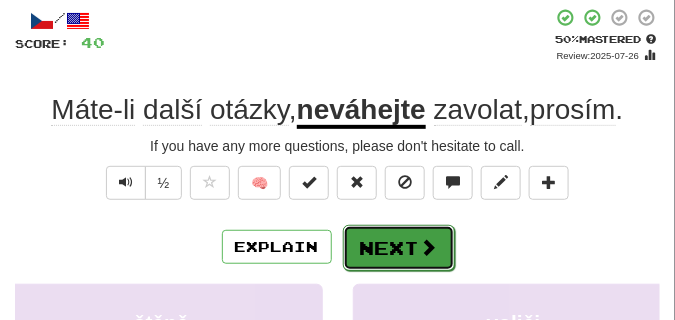 click on "Next" at bounding box center [399, 248] 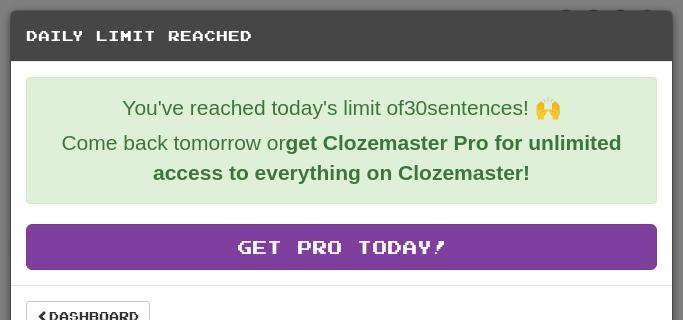 scroll, scrollTop: 36, scrollLeft: 0, axis: vertical 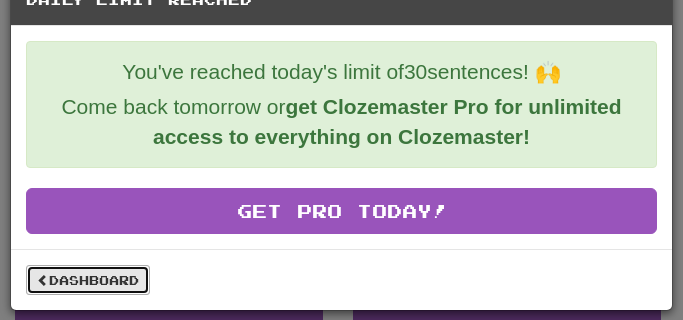 click on "Dashboard" at bounding box center (88, 280) 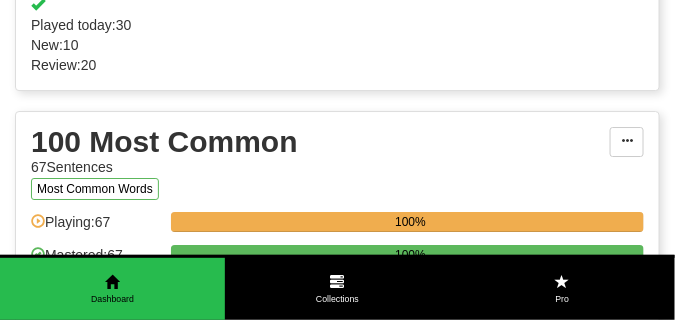 scroll, scrollTop: 2500, scrollLeft: 0, axis: vertical 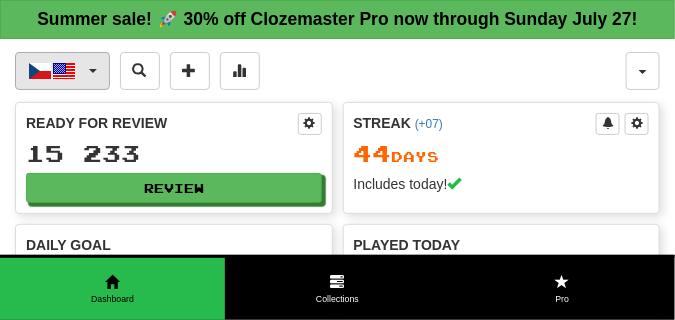 click on "Čeština  /  English" at bounding box center (62, 71) 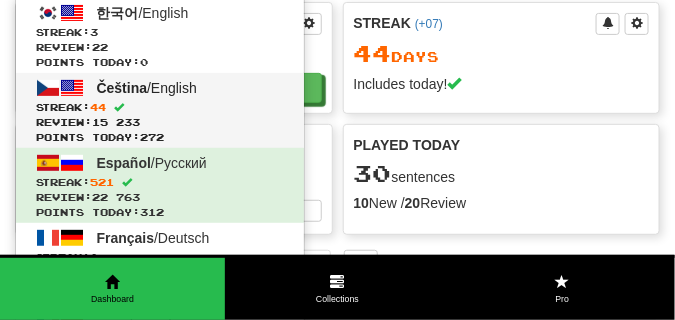 scroll, scrollTop: 0, scrollLeft: 0, axis: both 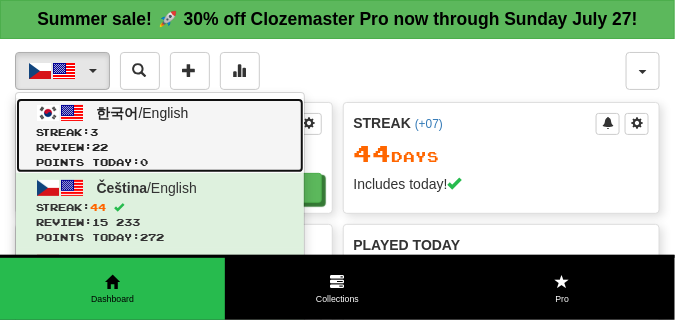 click at bounding box center [48, 113] 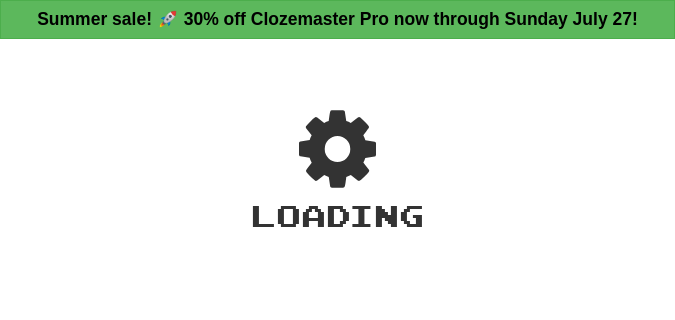 scroll, scrollTop: 0, scrollLeft: 0, axis: both 